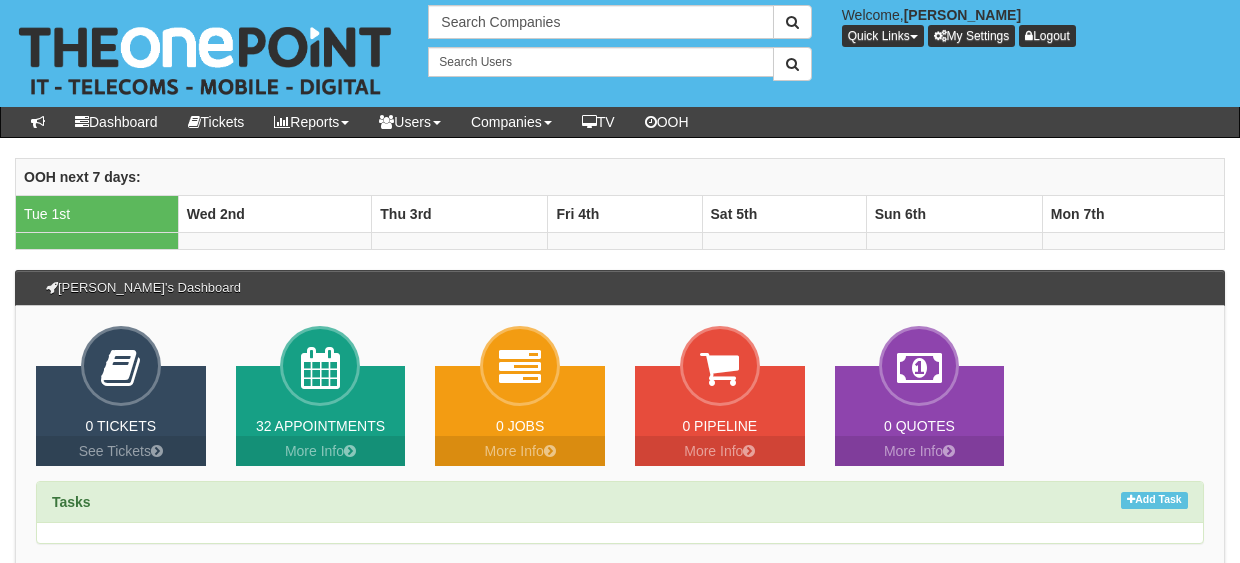 scroll, scrollTop: 0, scrollLeft: 0, axis: both 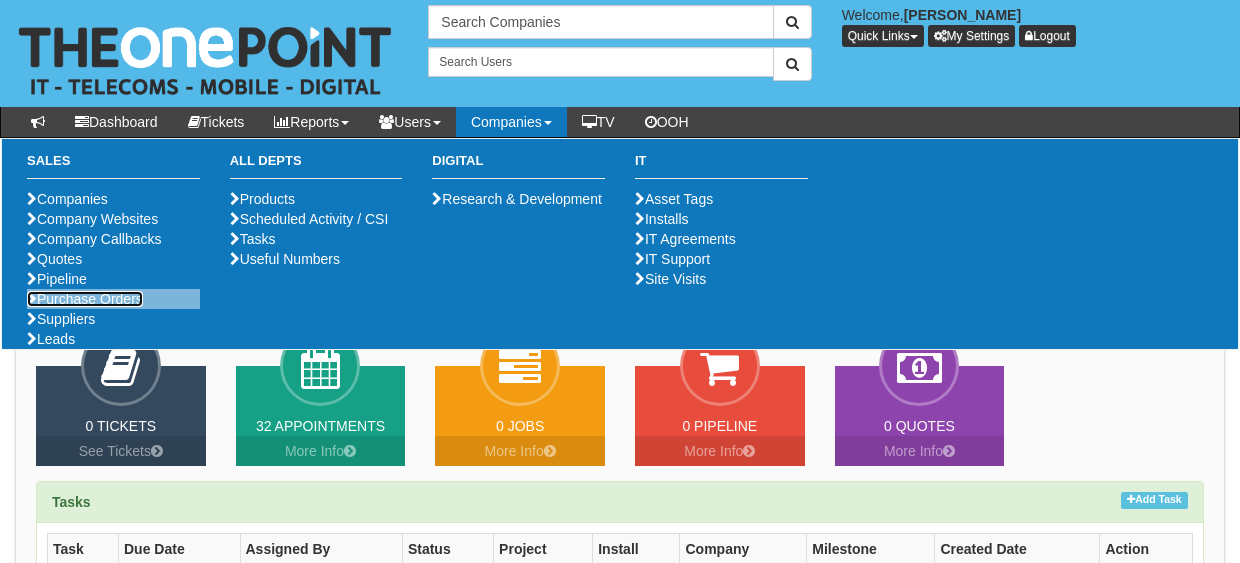 click on "Purchase Orders" at bounding box center (85, 299) 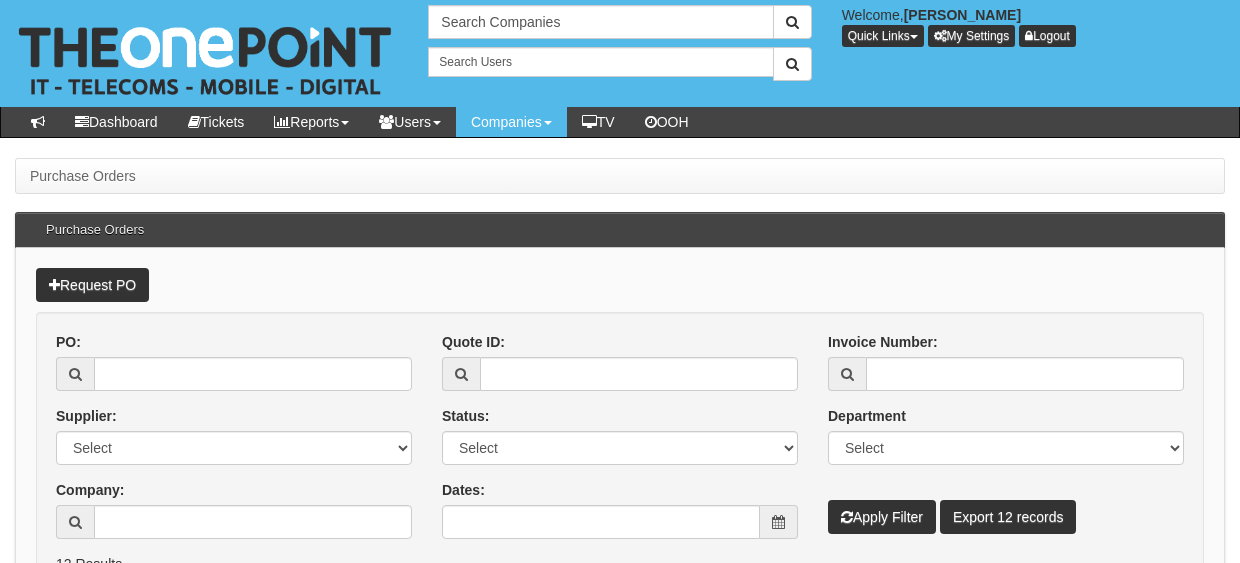 scroll, scrollTop: 0, scrollLeft: 0, axis: both 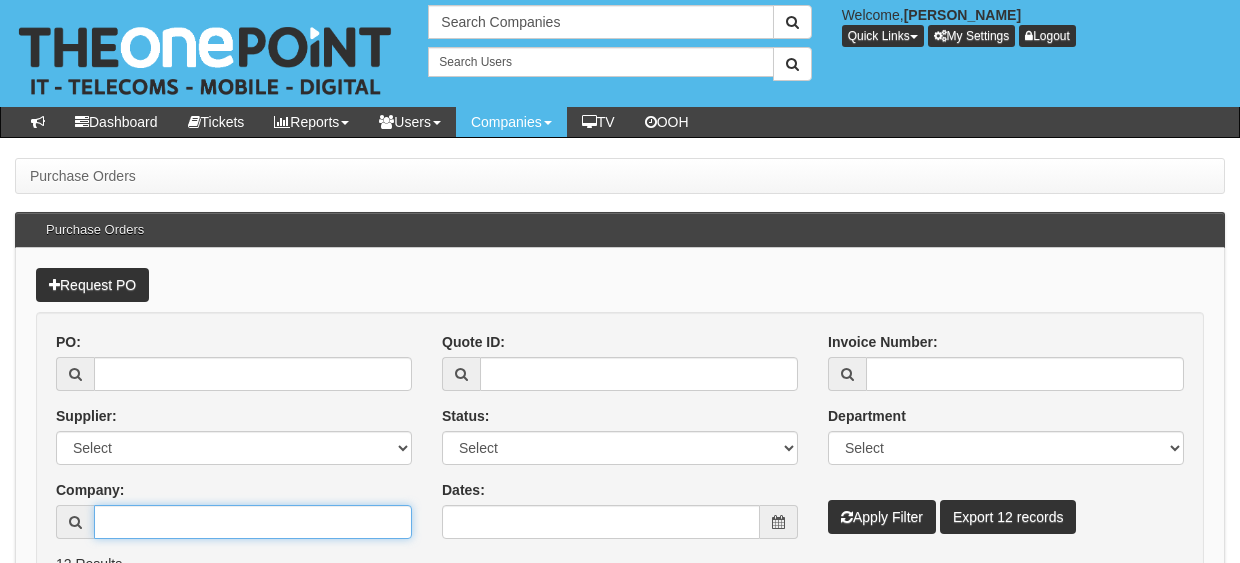 click on "Company:" at bounding box center [253, 522] 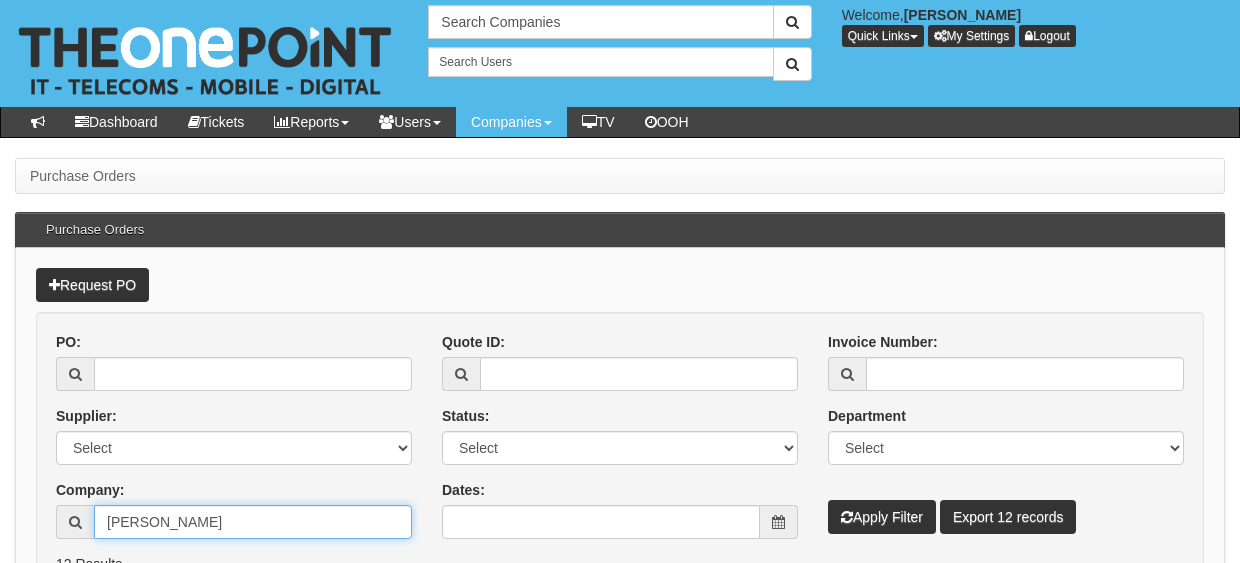 type on "[PERSON_NAME]" 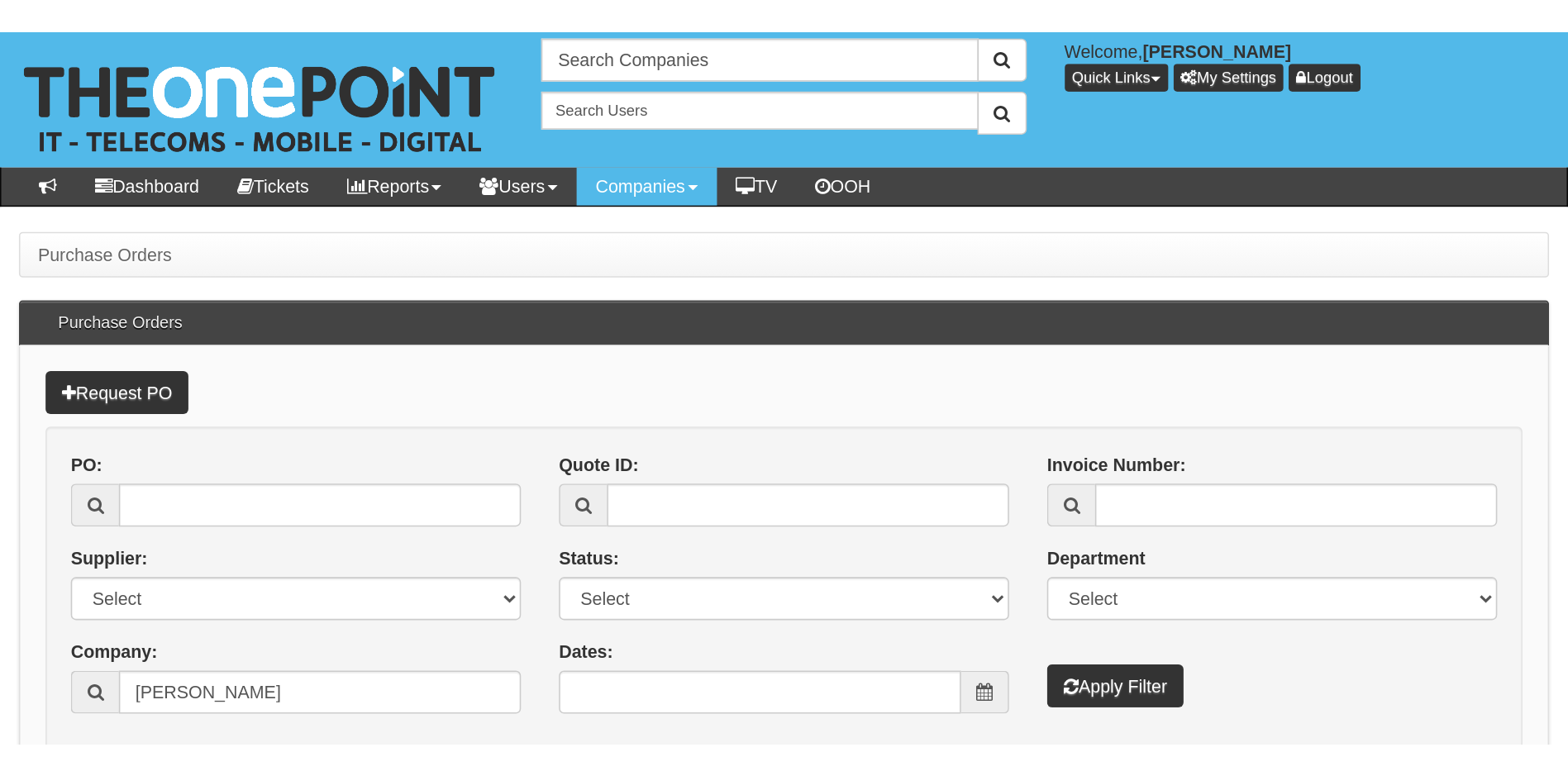 scroll, scrollTop: 0, scrollLeft: 0, axis: both 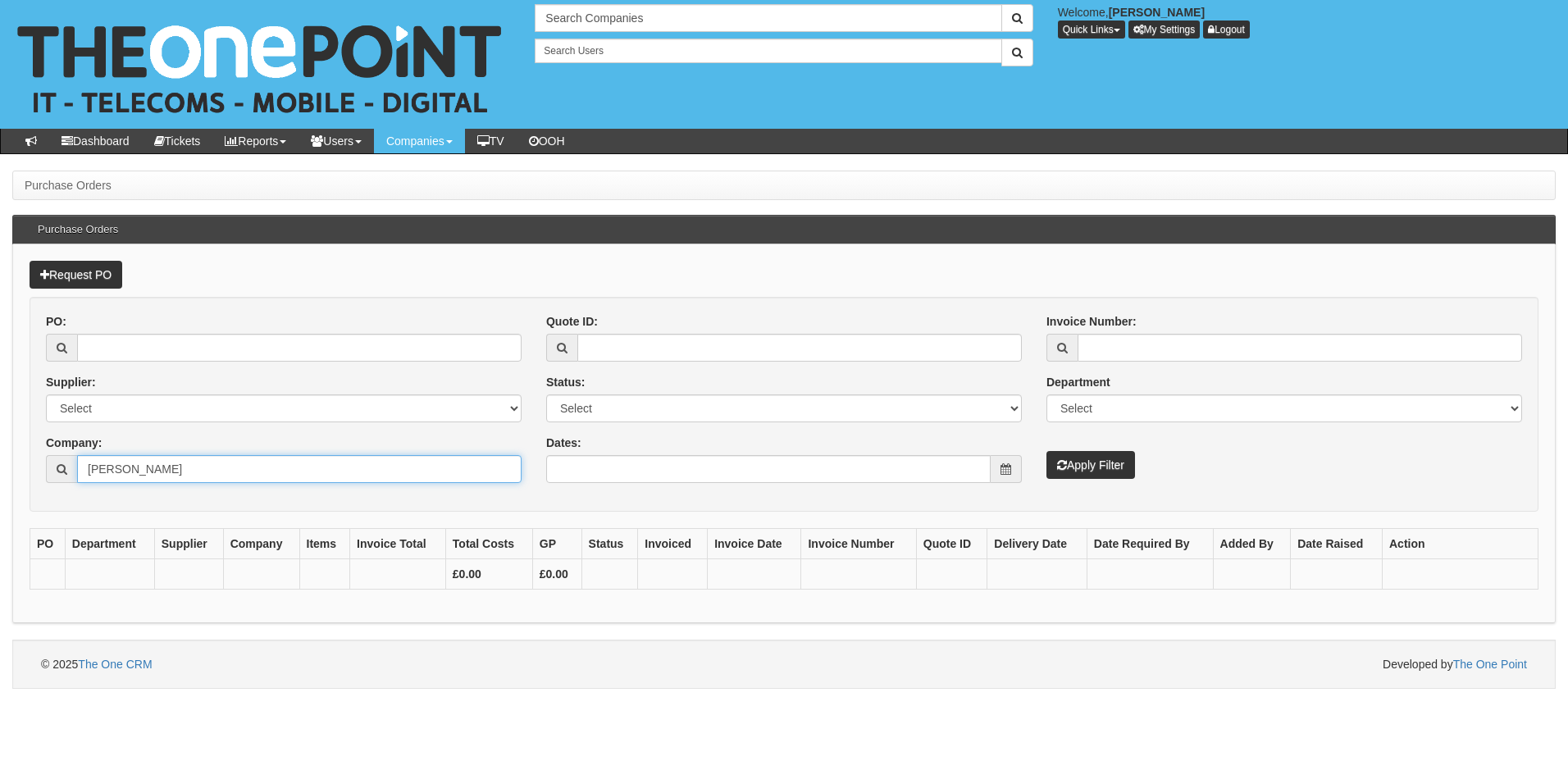 click on "[PERSON_NAME]" at bounding box center (299, 469) 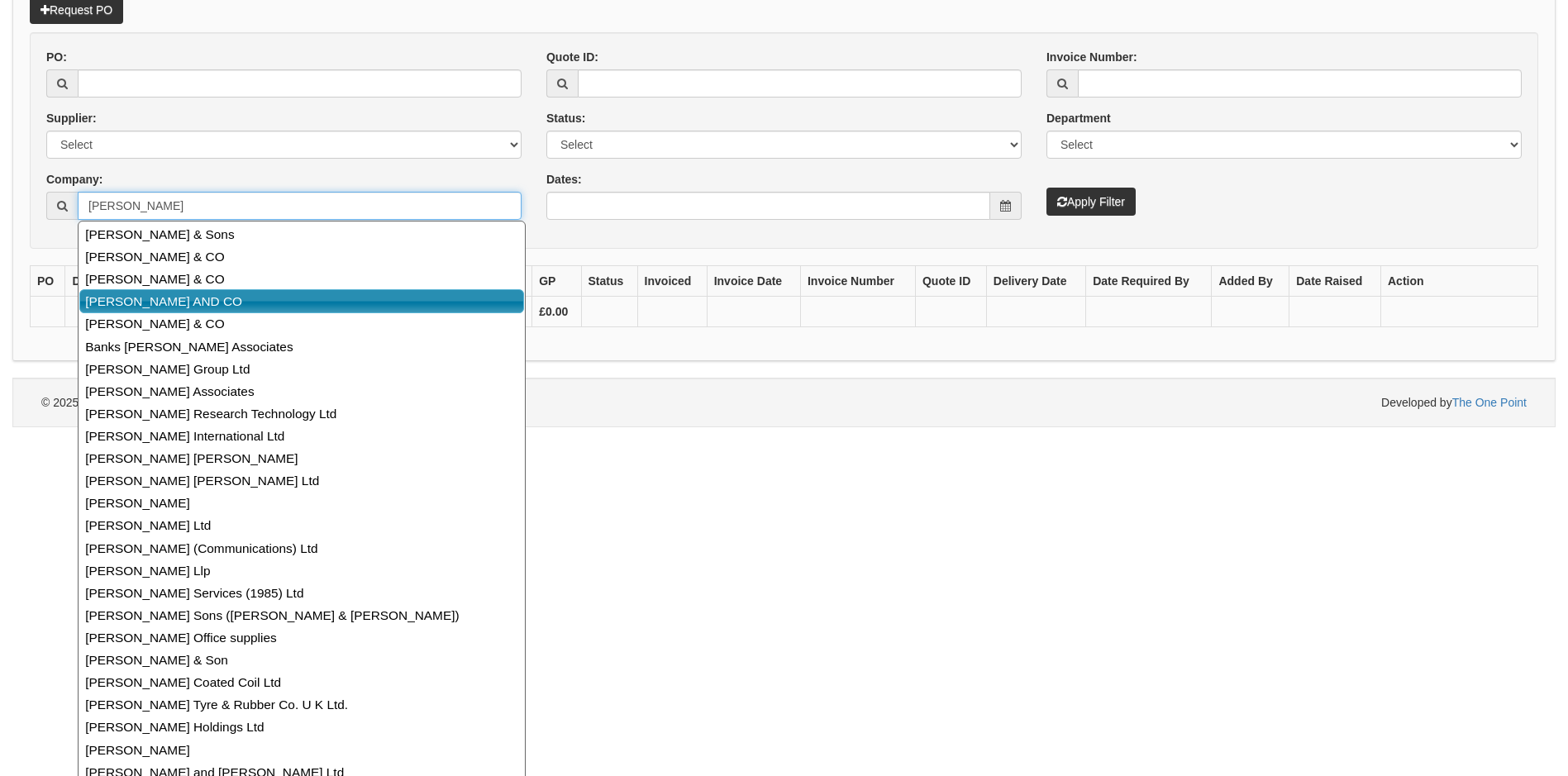 scroll, scrollTop: 0, scrollLeft: 0, axis: both 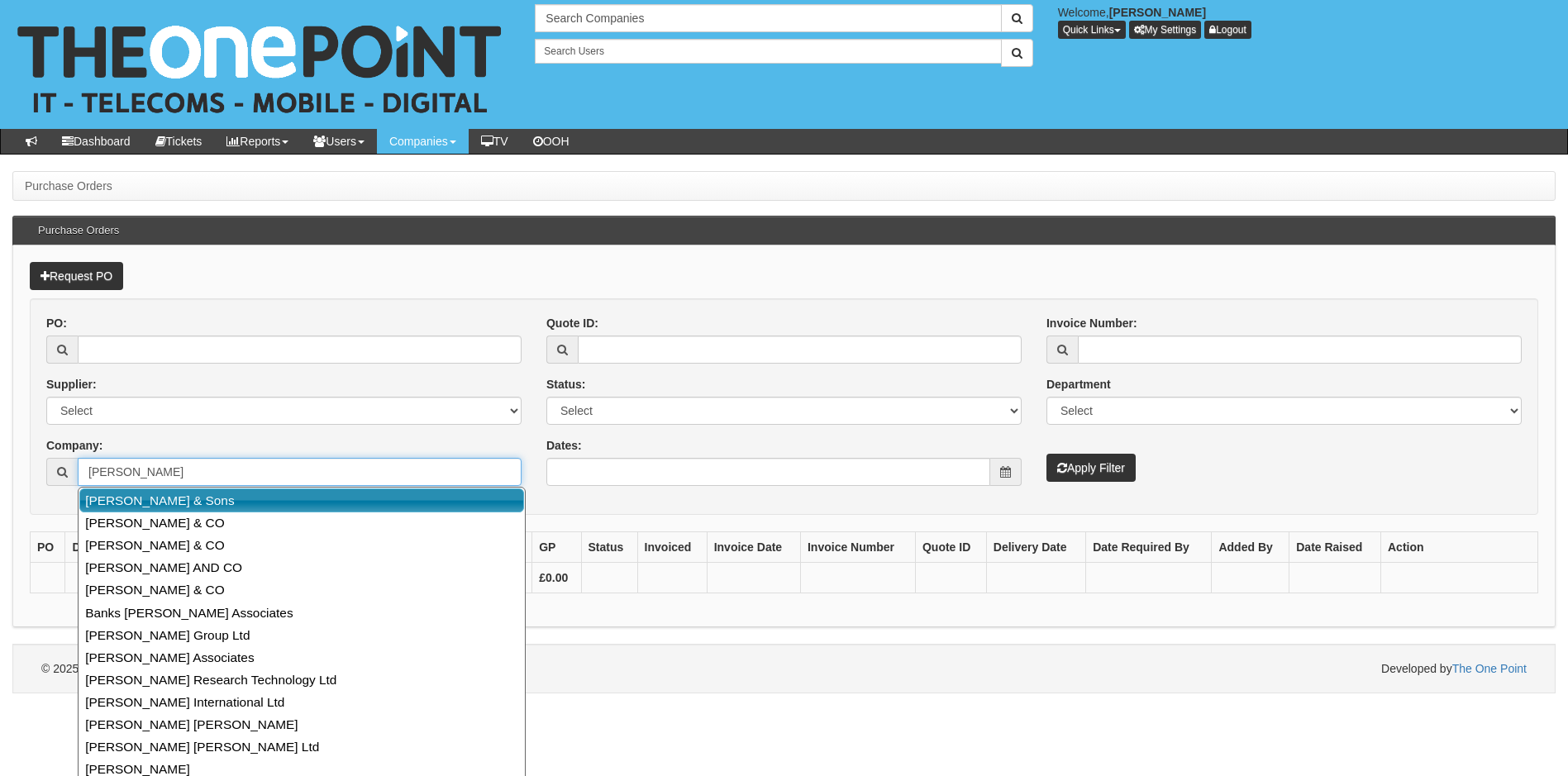 drag, startPoint x: 143, startPoint y: 471, endPoint x: 0, endPoint y: 443, distance: 145.71548 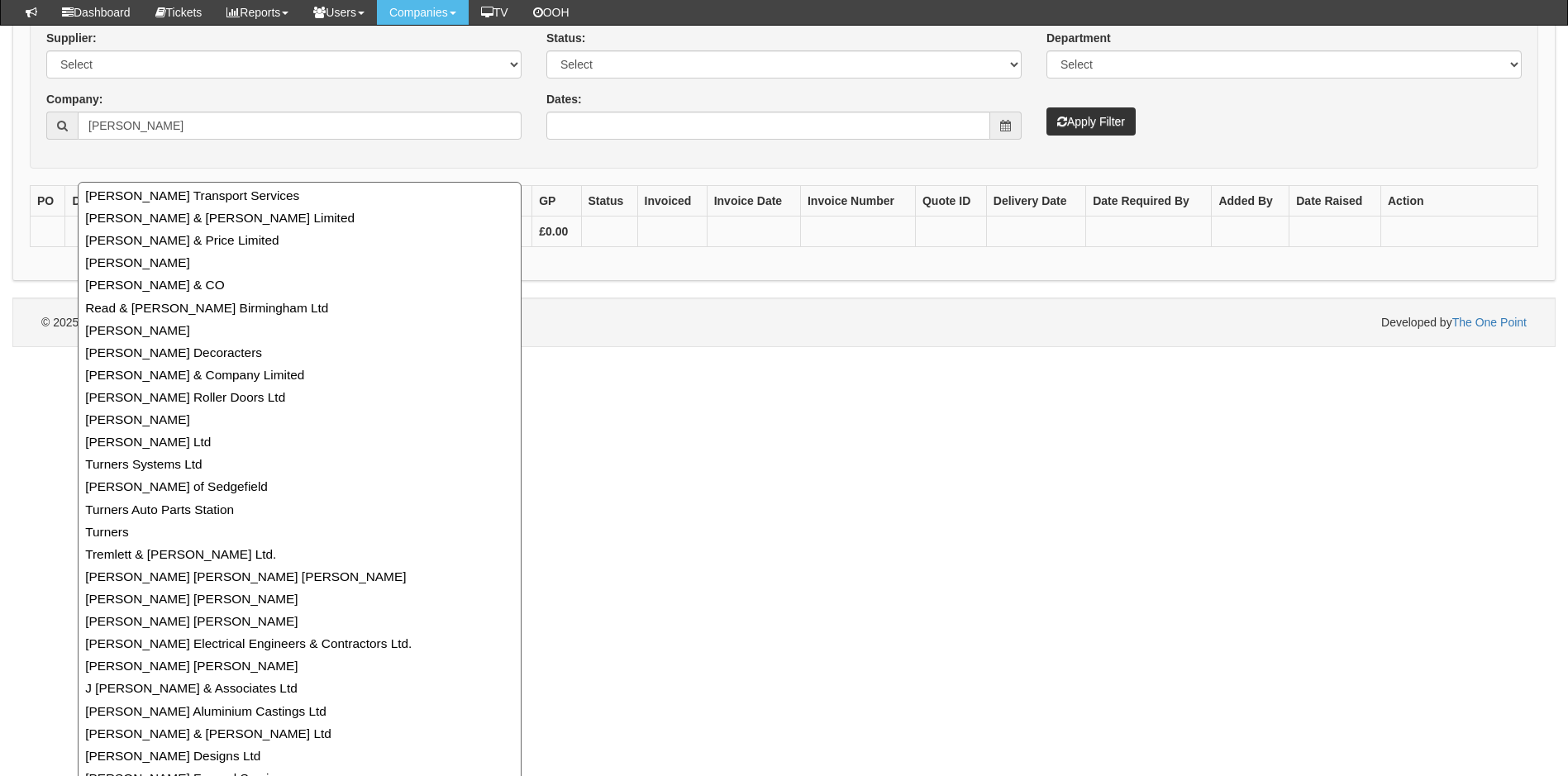 scroll, scrollTop: 0, scrollLeft: 0, axis: both 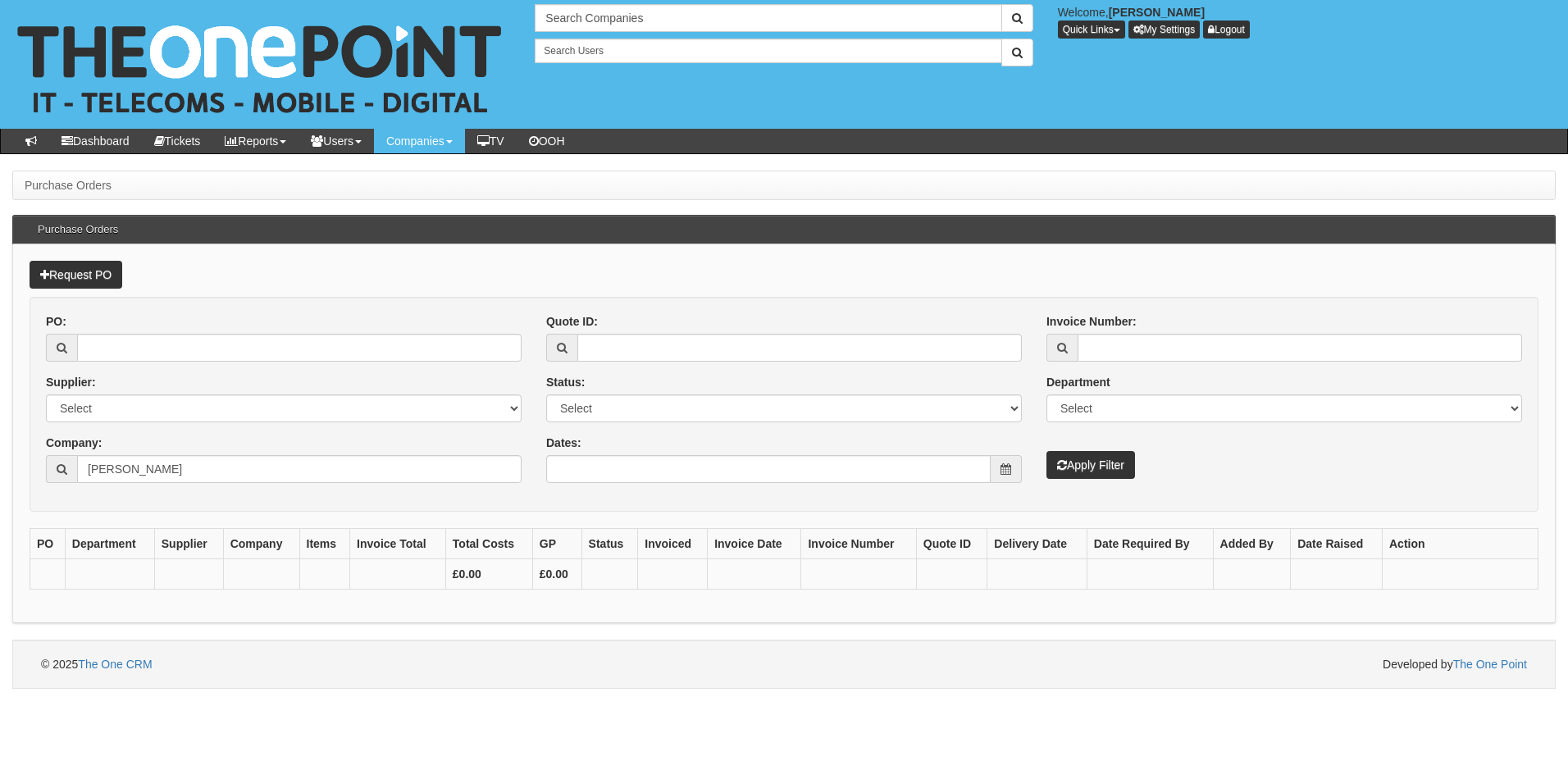 click on "Welcome,  Katrina Day
Quick Links
Add Appointment
Appointments
Add Company
Add Ticket
Feature Requests  Send Email" at bounding box center [1306, 21] 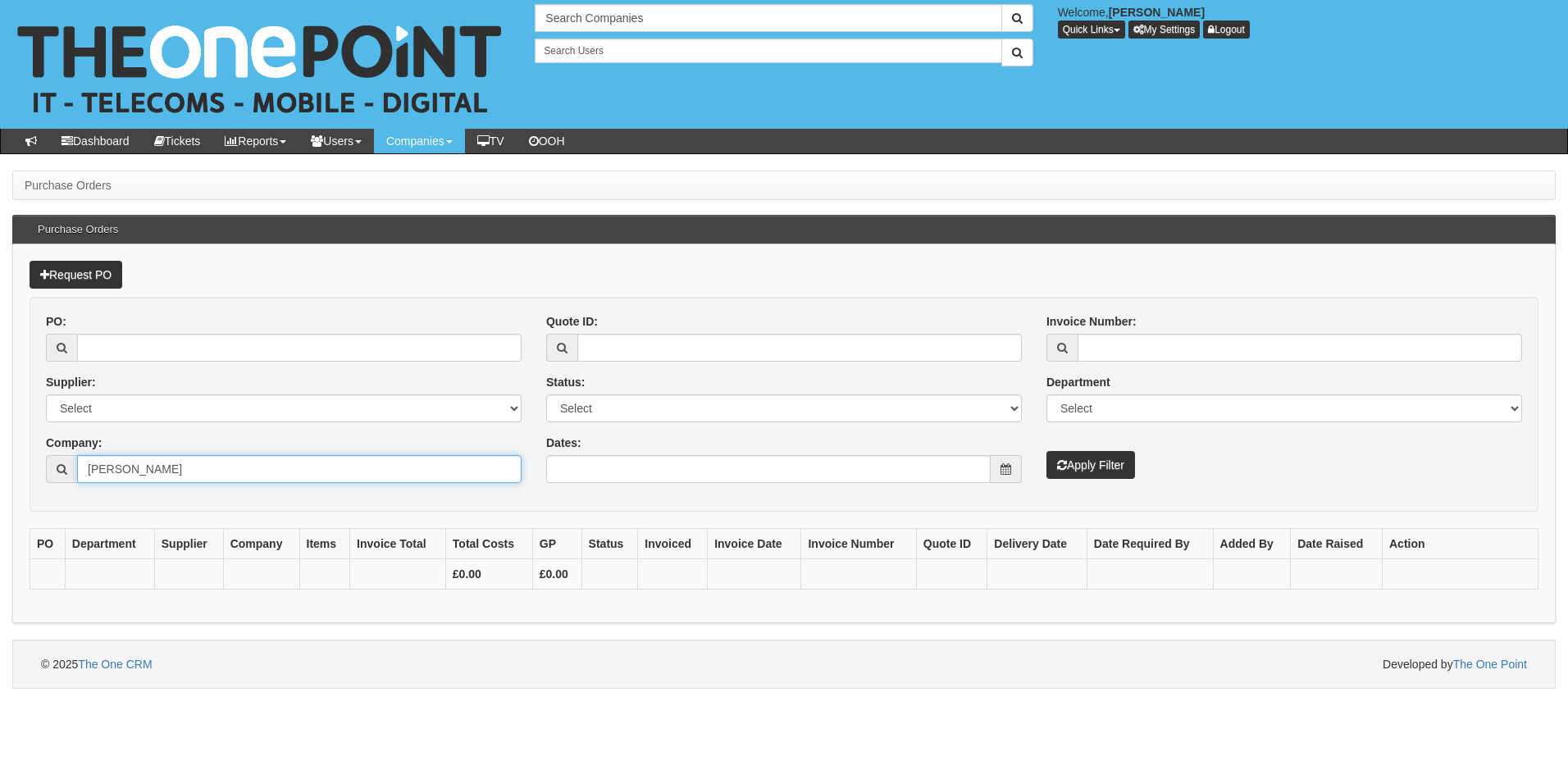 click on "turner" at bounding box center [299, 469] 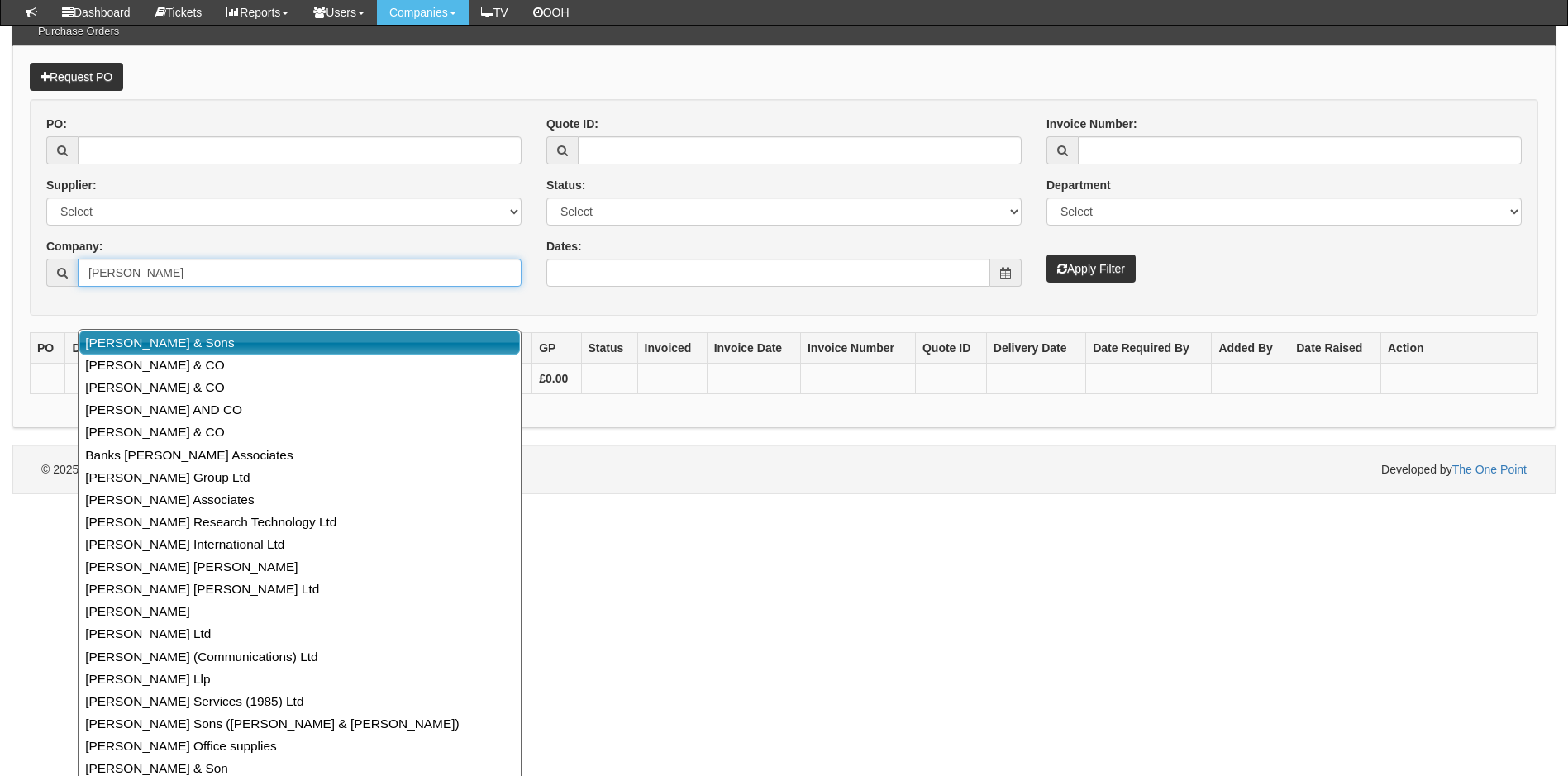scroll, scrollTop: 139, scrollLeft: 0, axis: vertical 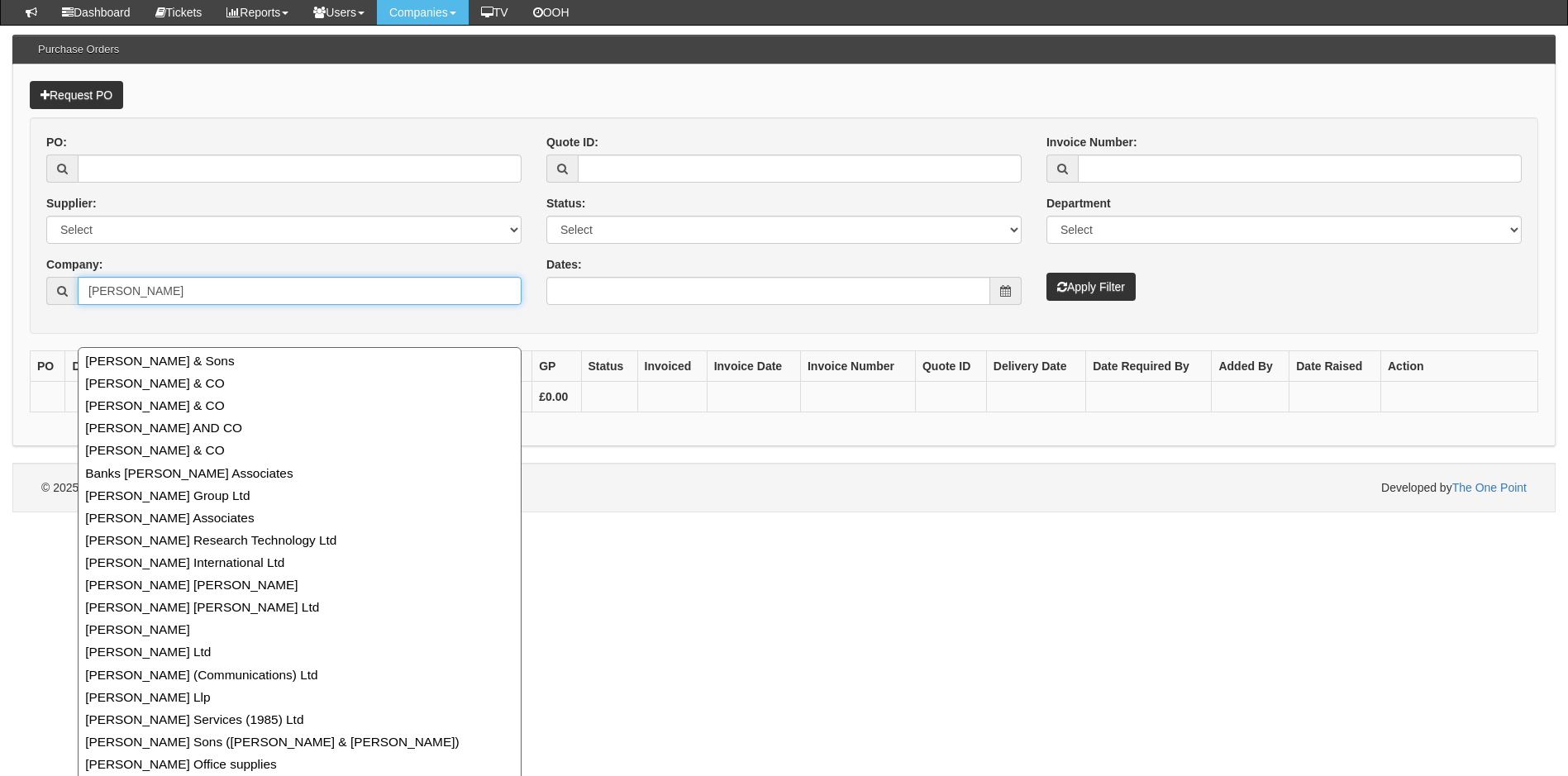 type on "cooper" 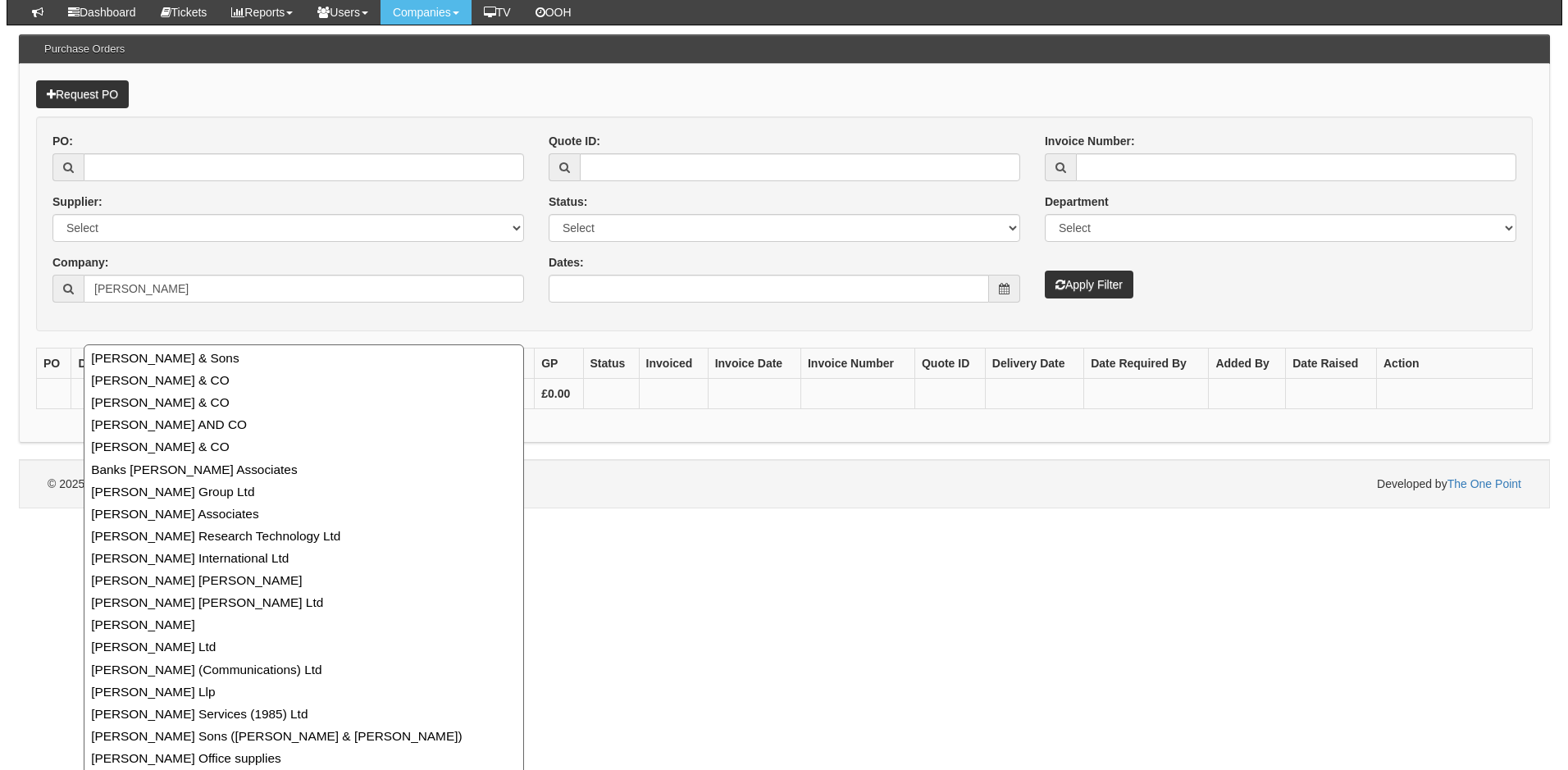 scroll, scrollTop: 0, scrollLeft: 0, axis: both 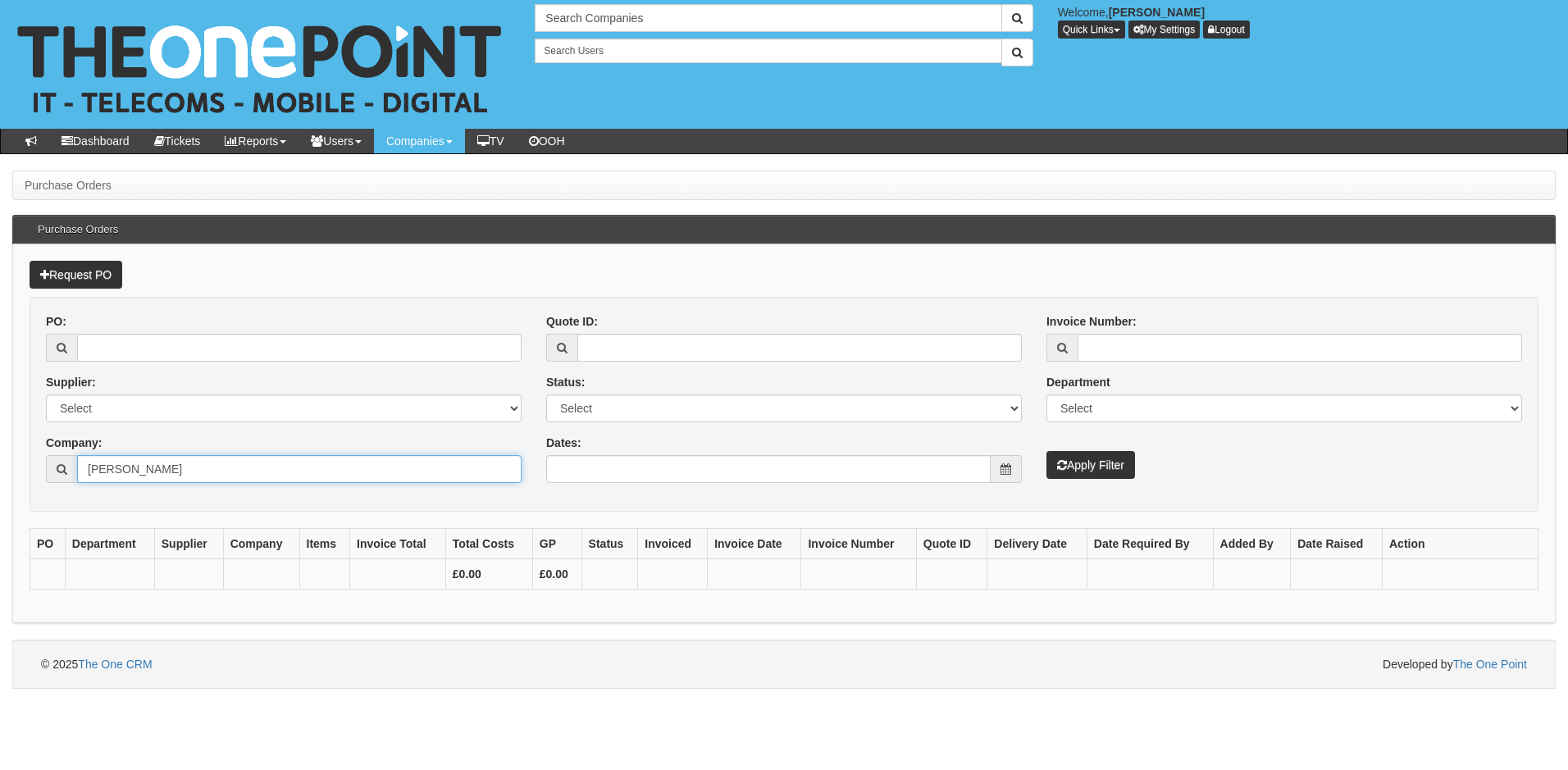 drag, startPoint x: 144, startPoint y: 481, endPoint x: 153, endPoint y: 484, distance: 9.486833 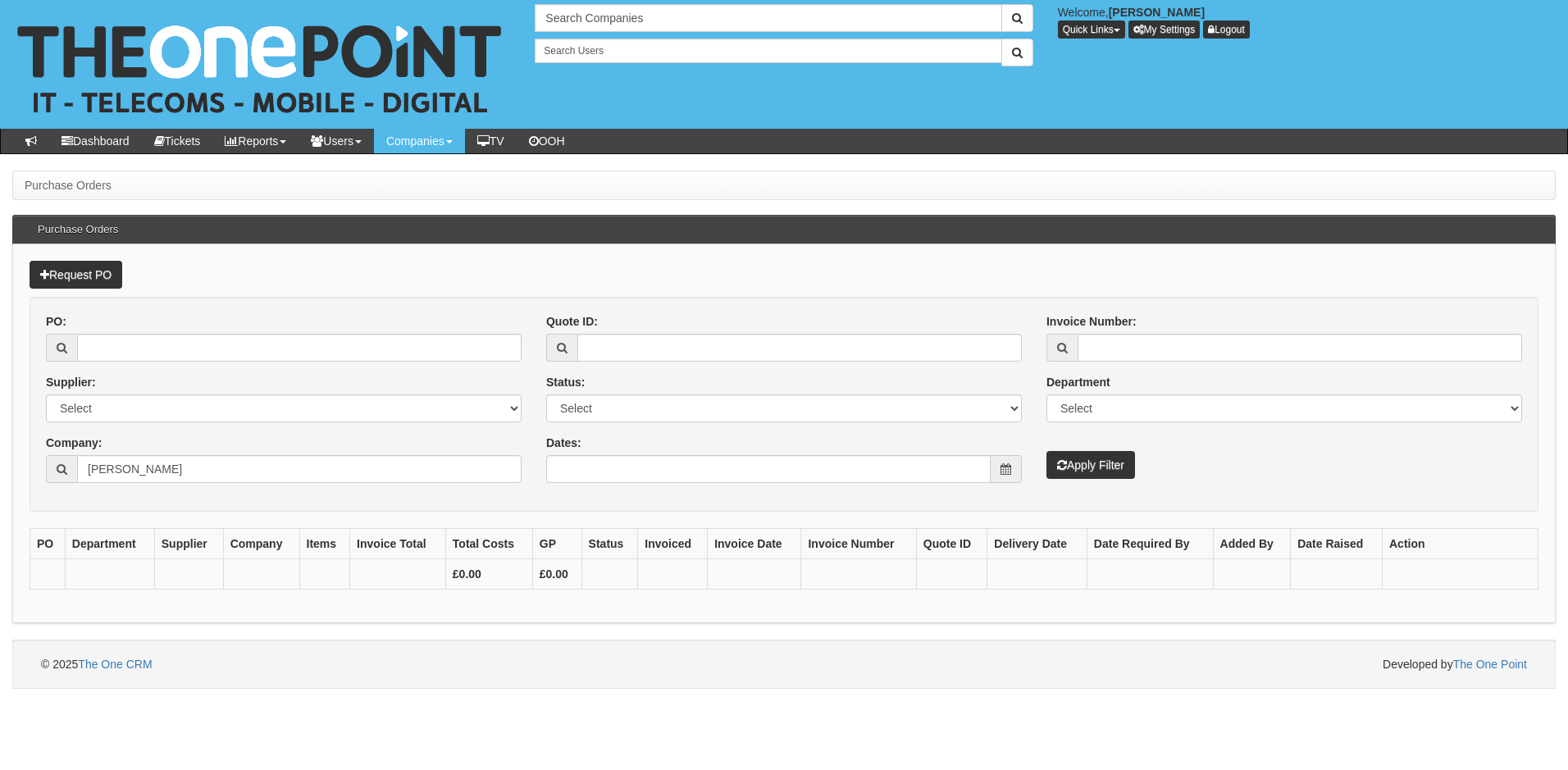 drag, startPoint x: 179, startPoint y: 484, endPoint x: 0, endPoint y: 468, distance: 179.71366 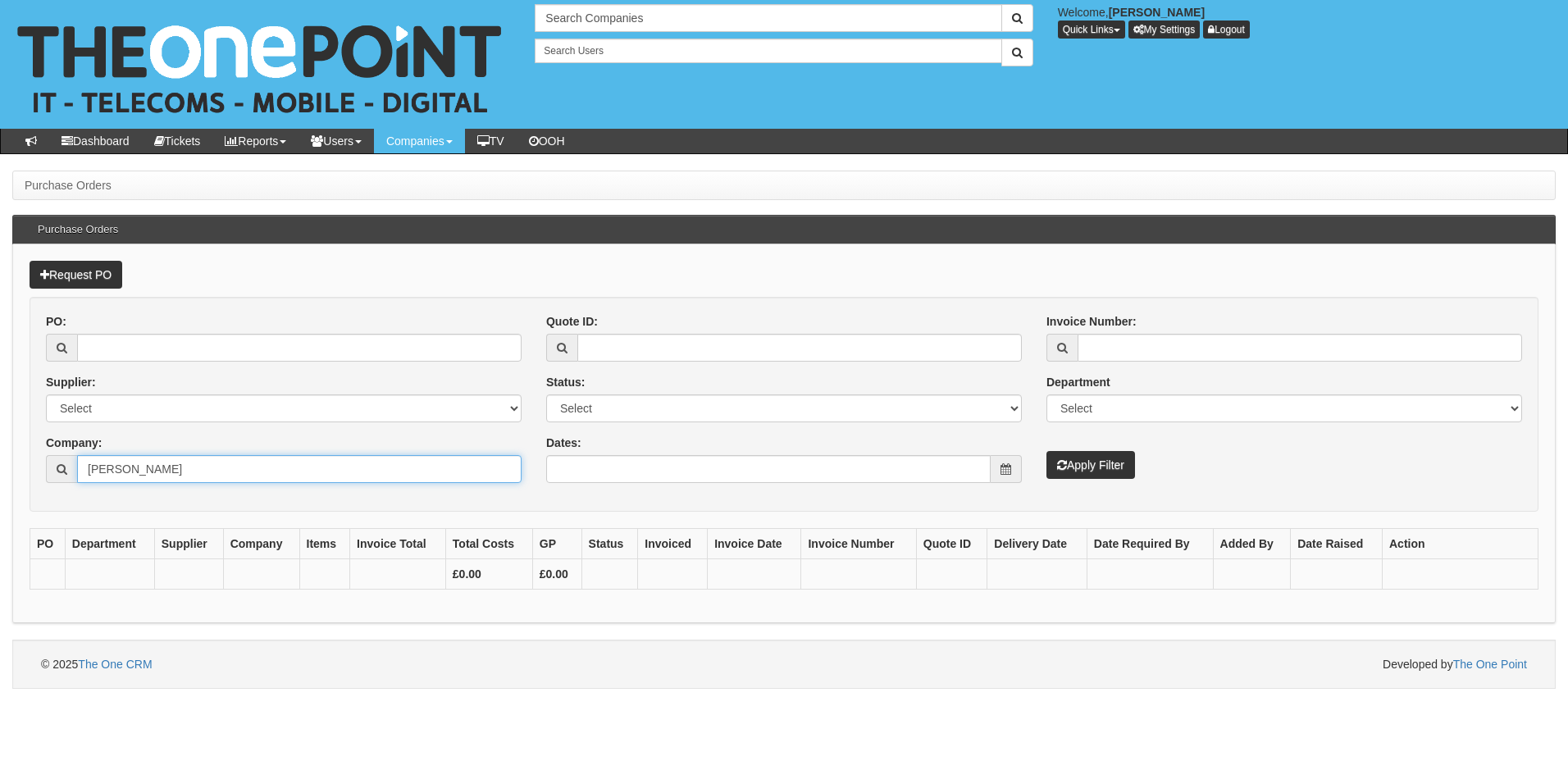 click on "cooper" at bounding box center [299, 469] 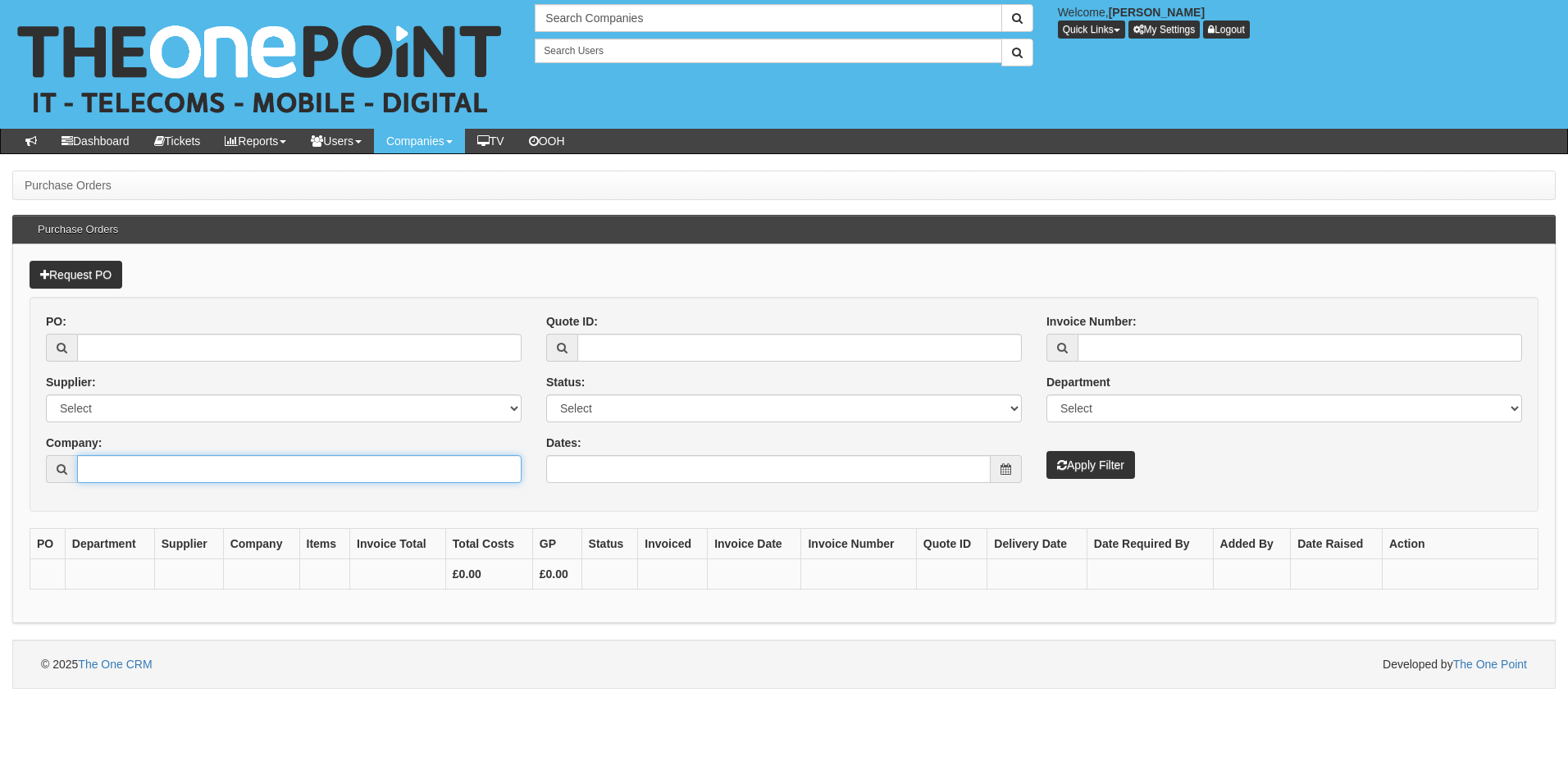 type 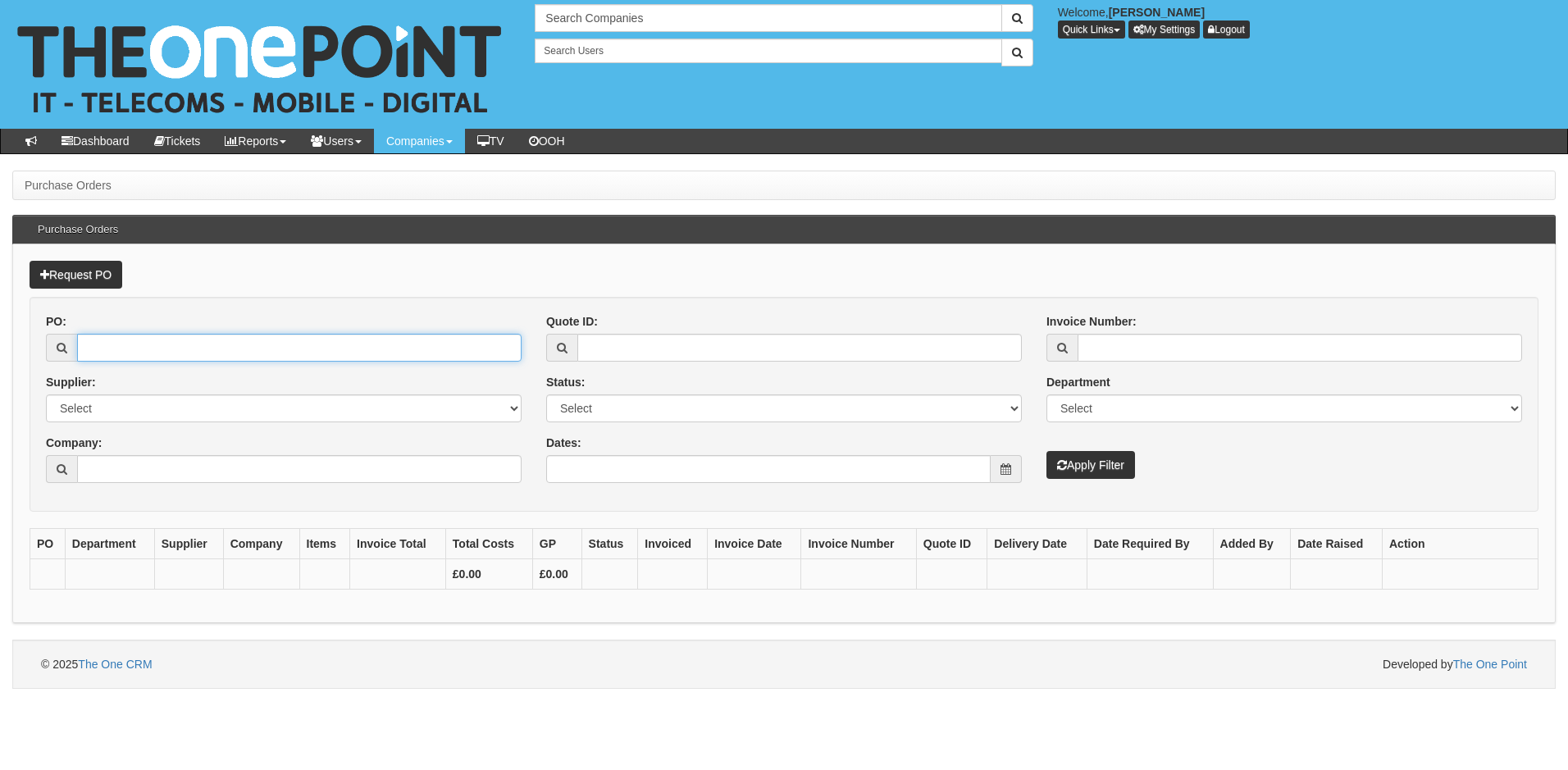 click on "PO:" at bounding box center [299, 348] 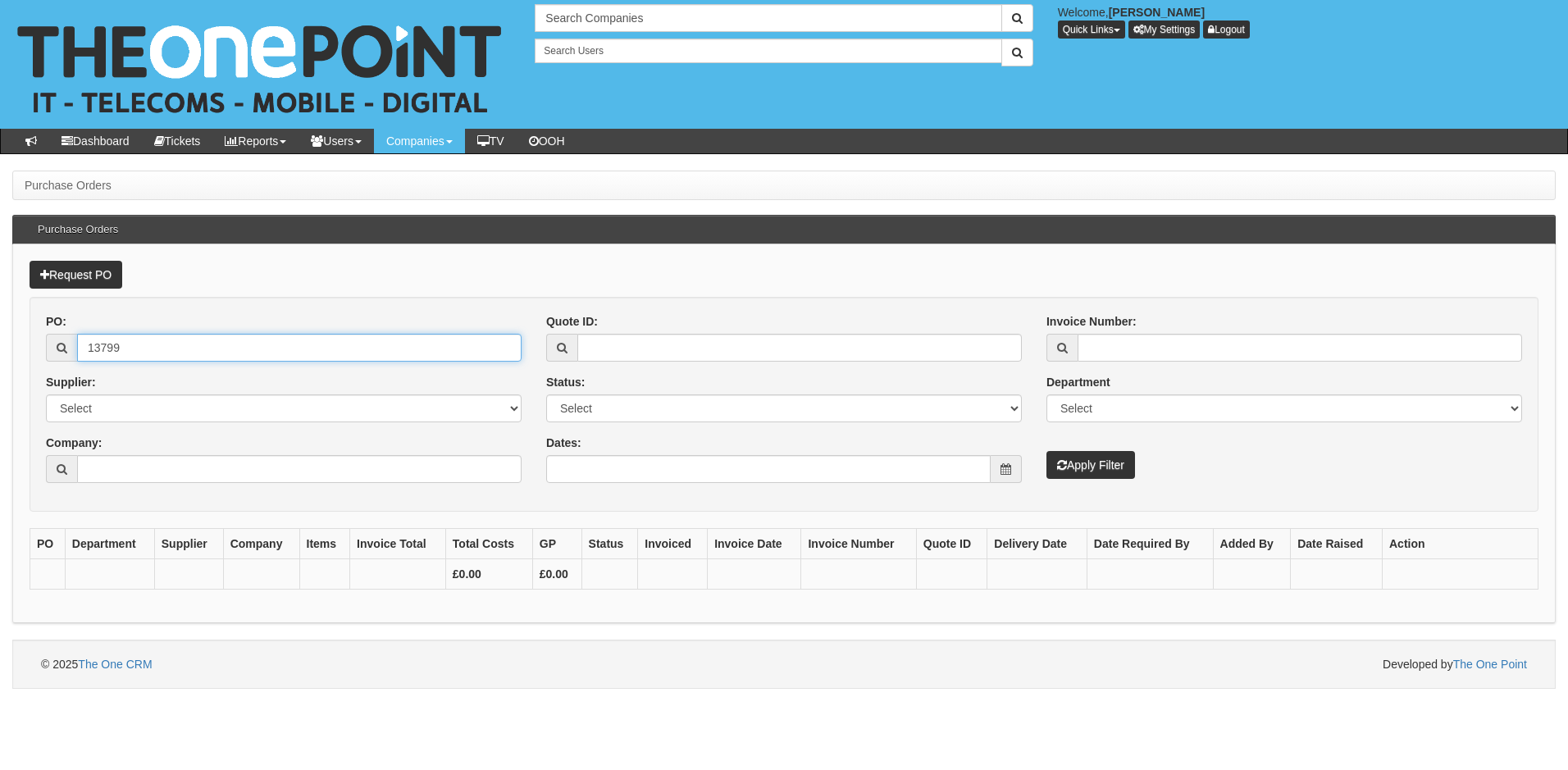 type on "13799" 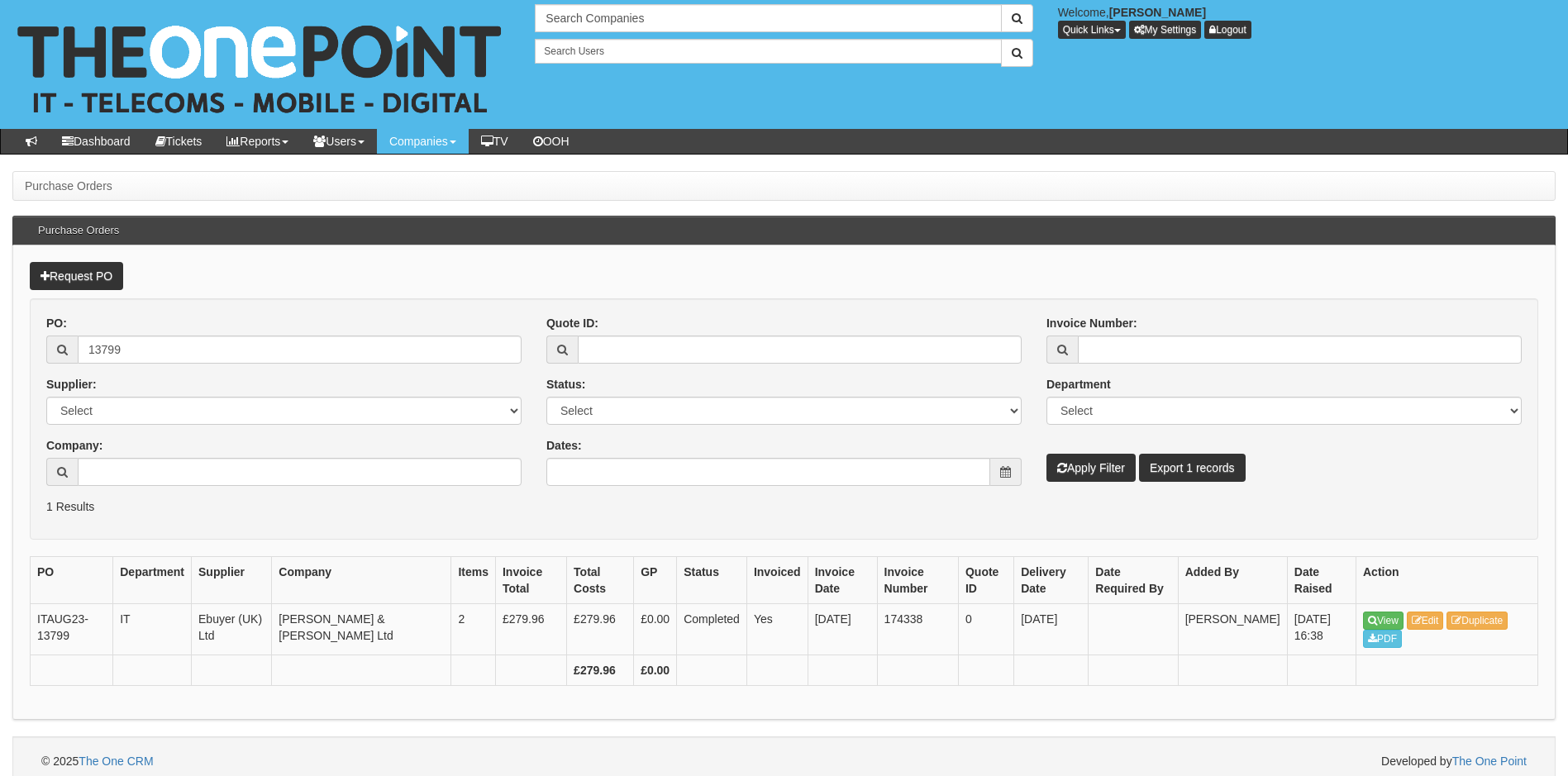 scroll, scrollTop: 0, scrollLeft: 0, axis: both 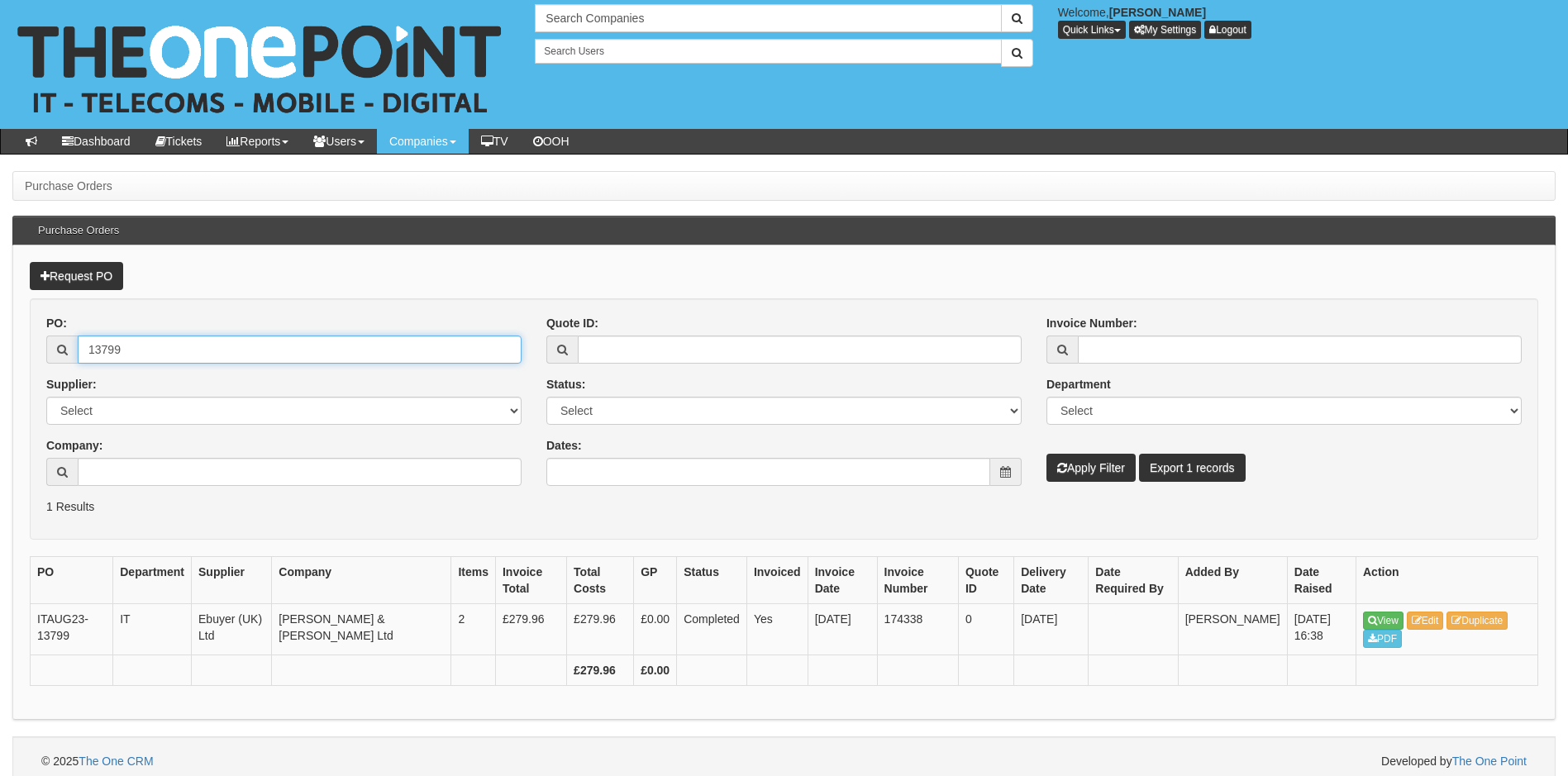 click on "13799" at bounding box center [299, 350] 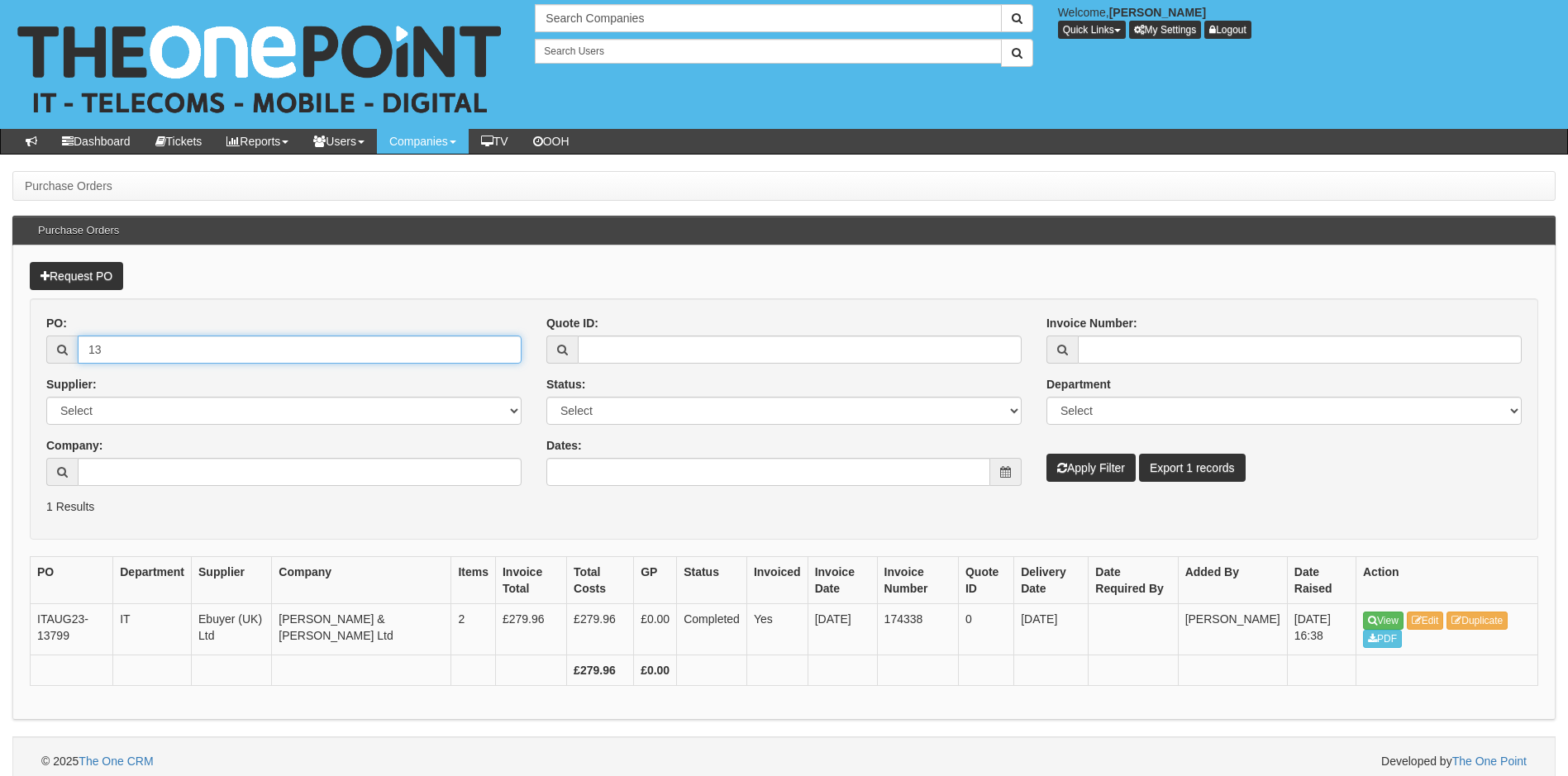 type on "1" 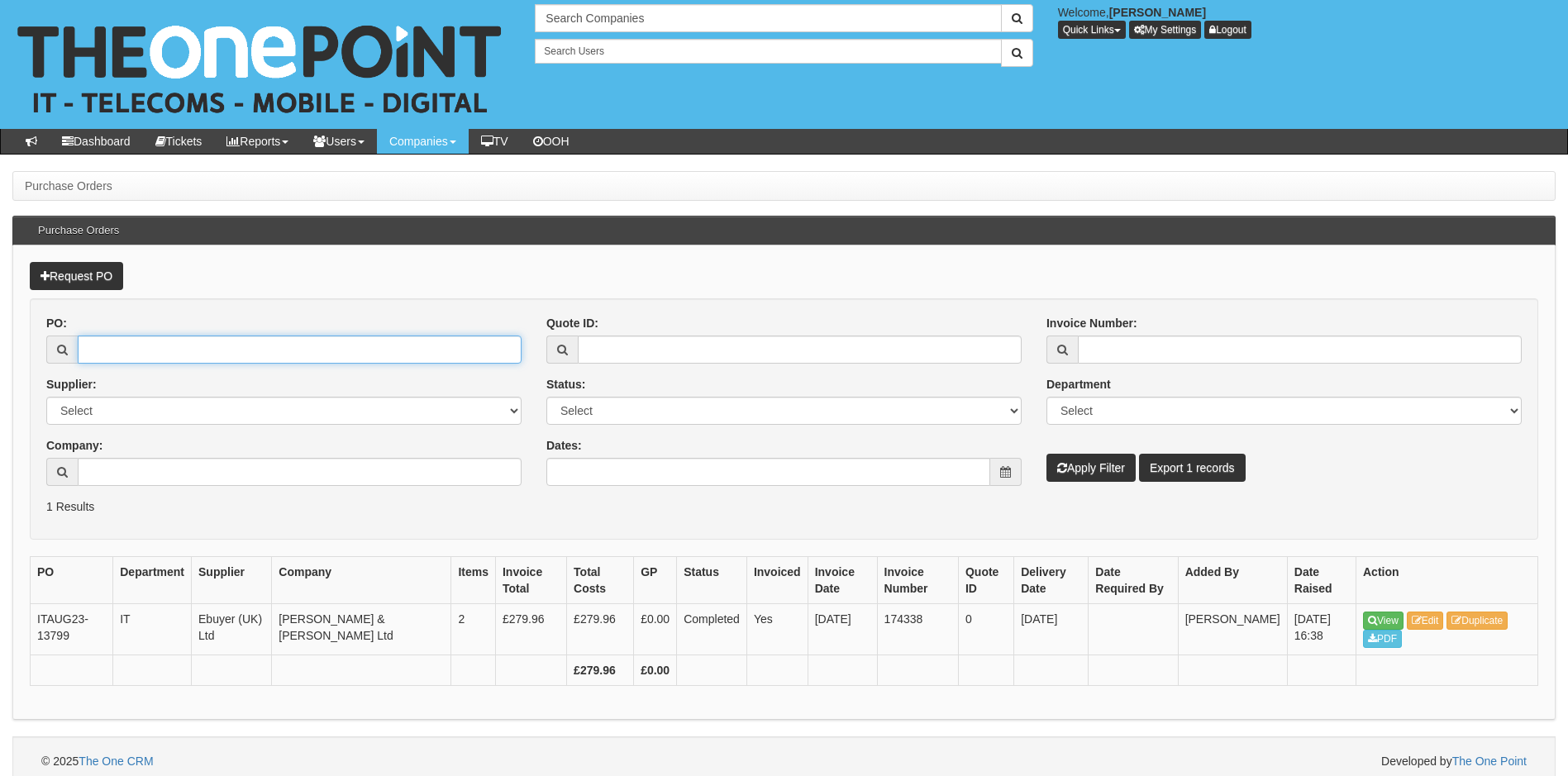 type 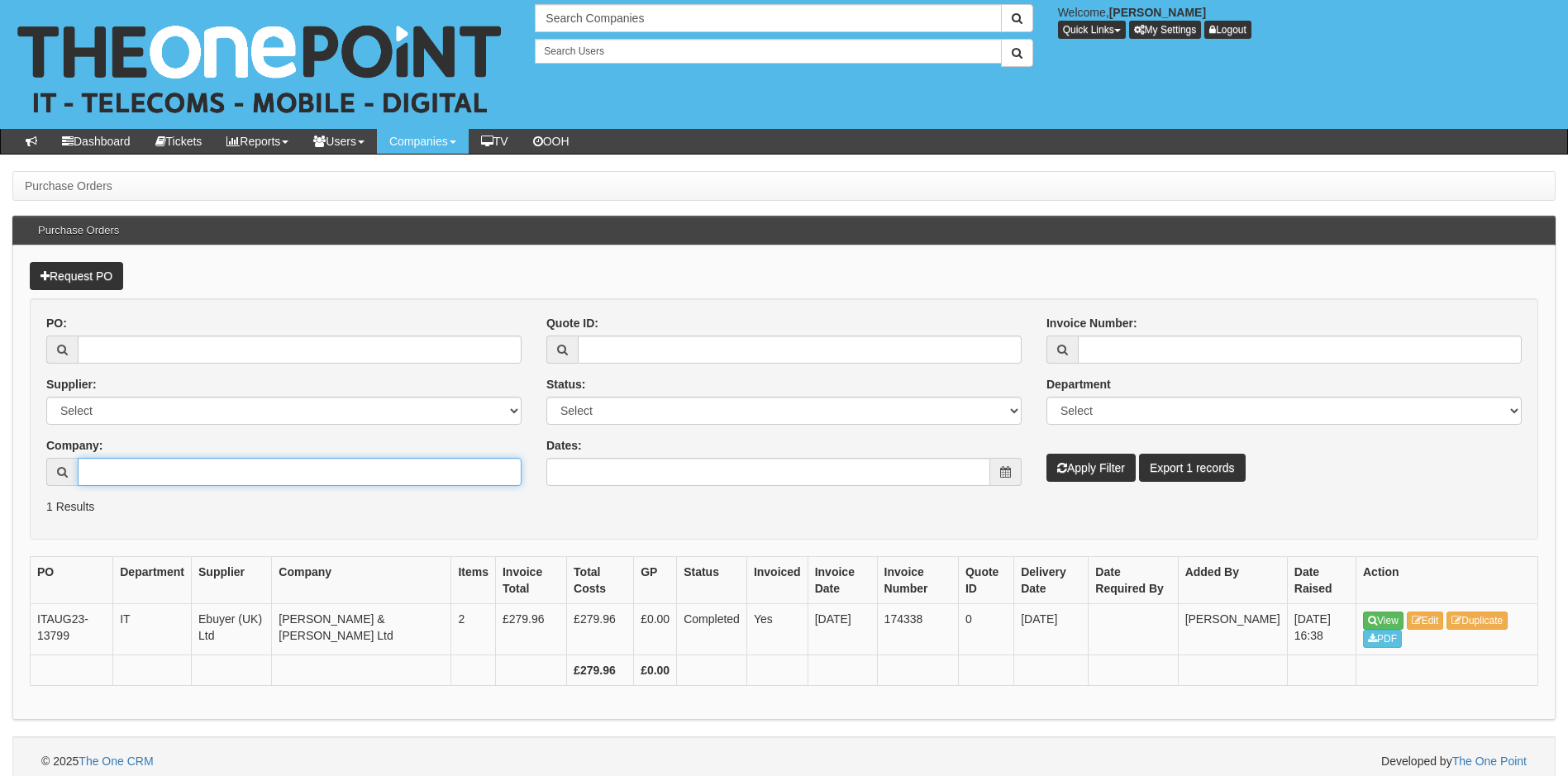 click on "Company:" at bounding box center (299, 472) 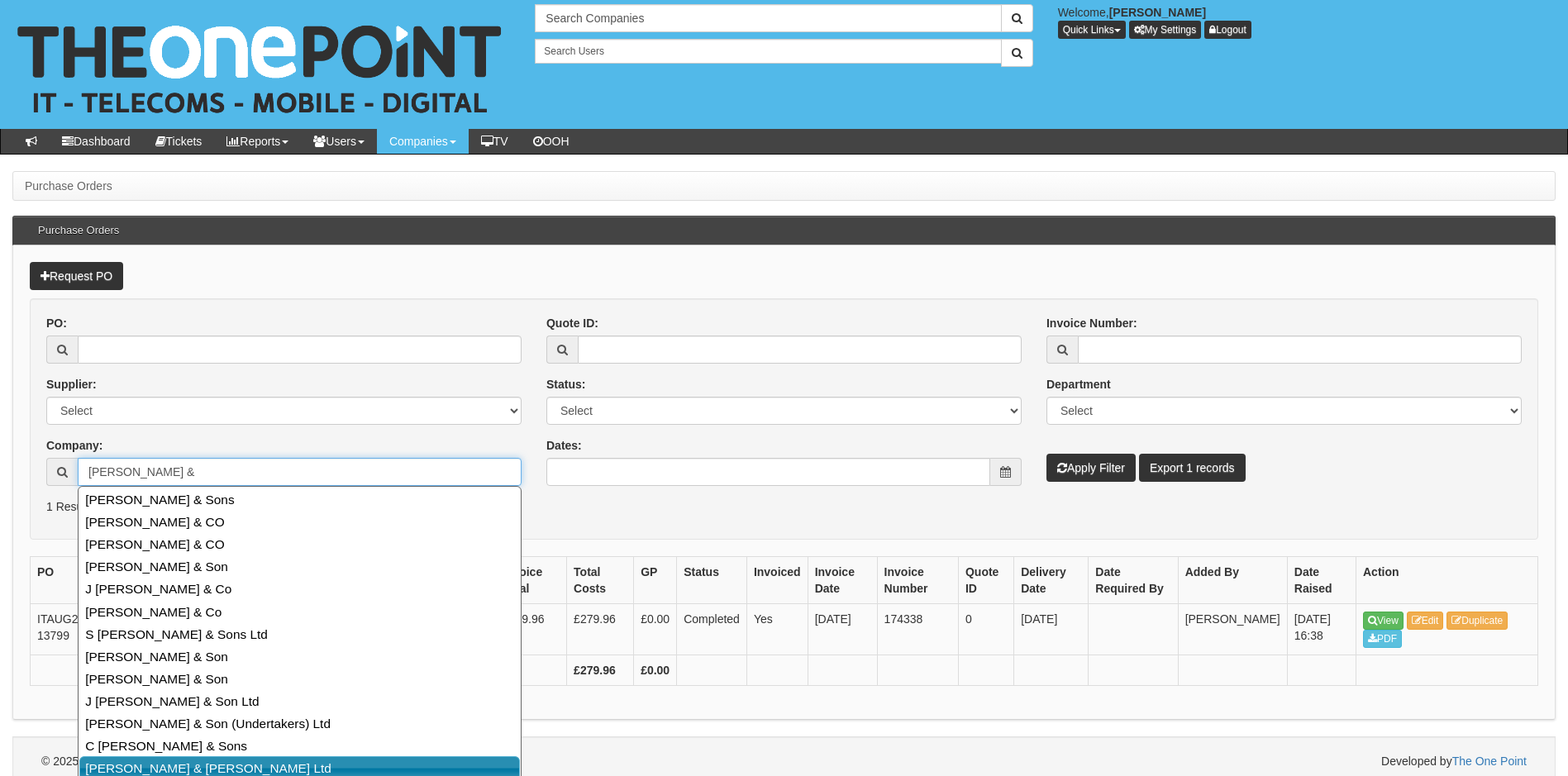 click on "Cooper & Turner Ltd" at bounding box center [299, 768] 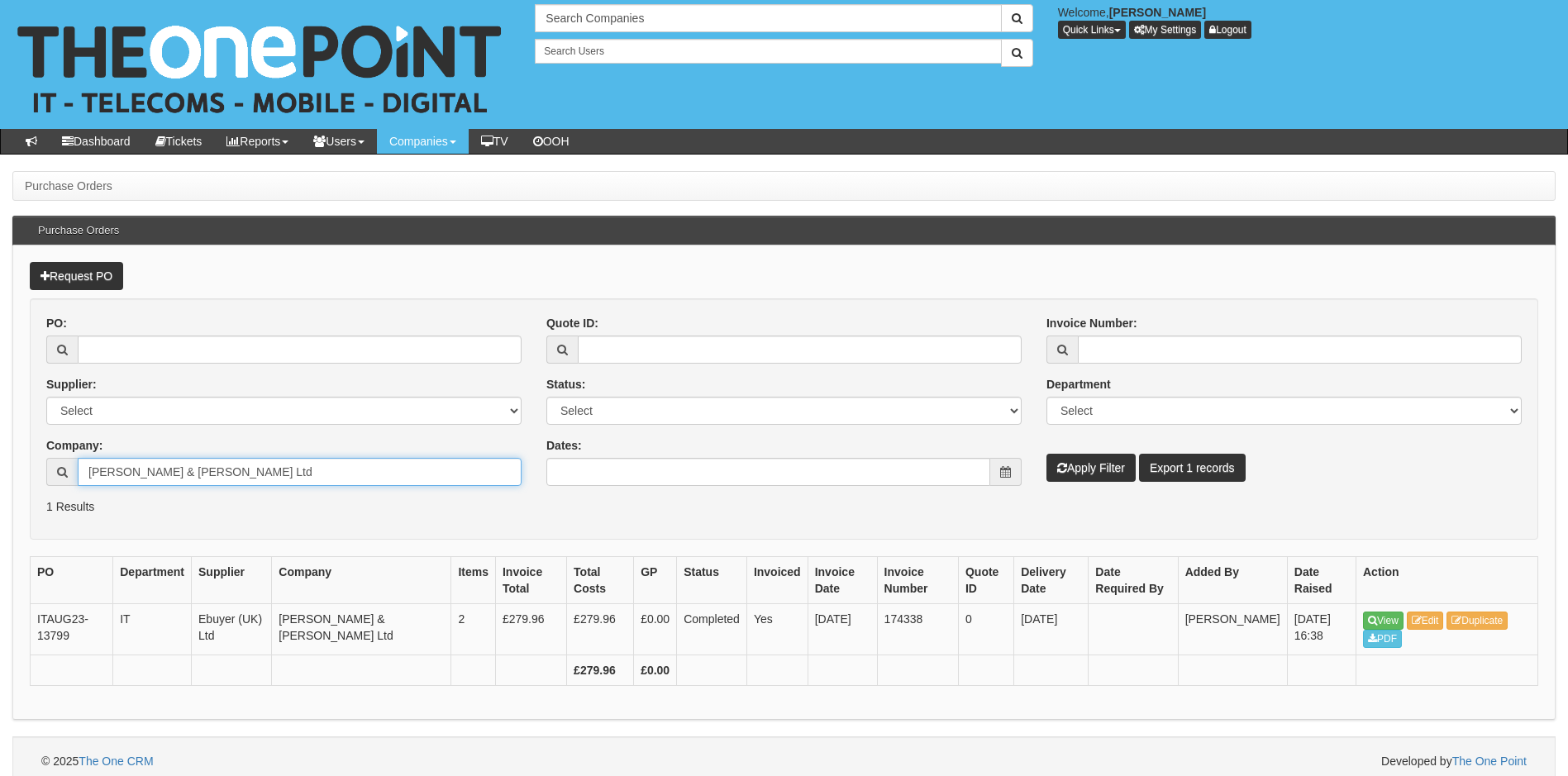 type on "Cooper & Turner Ltd" 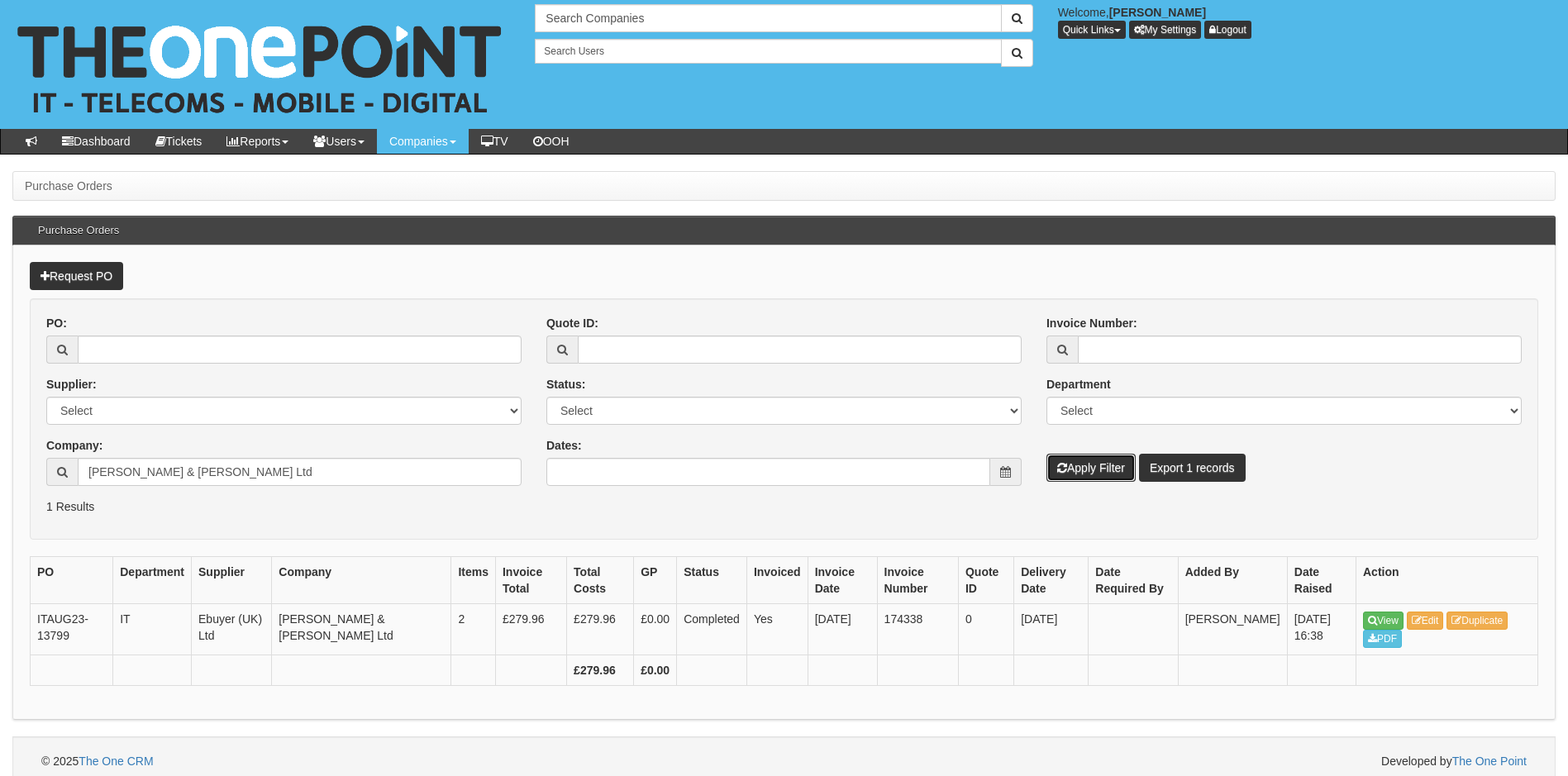 click on "Apply Filter" at bounding box center (1091, 468) 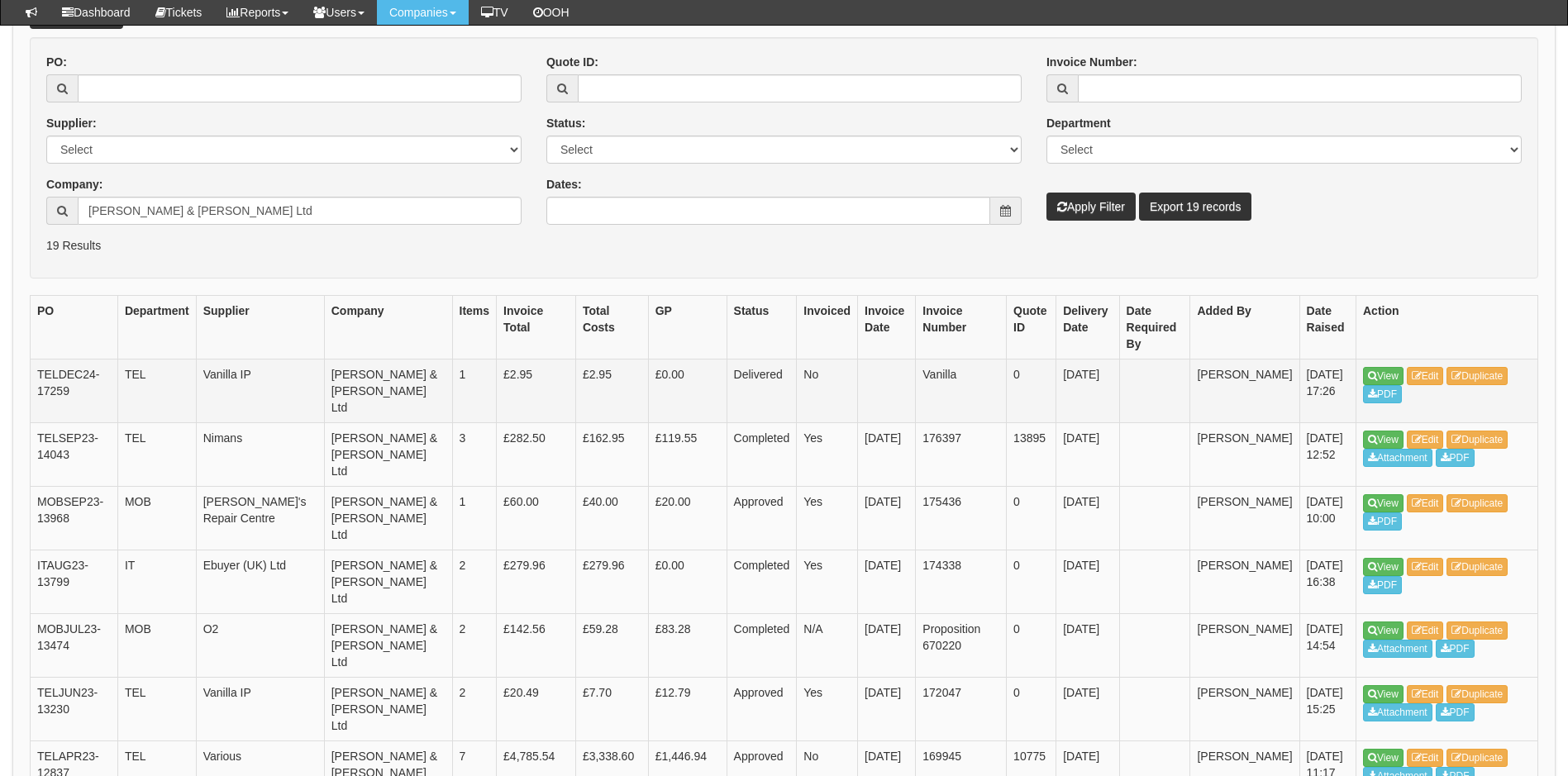 scroll, scrollTop: 248, scrollLeft: 0, axis: vertical 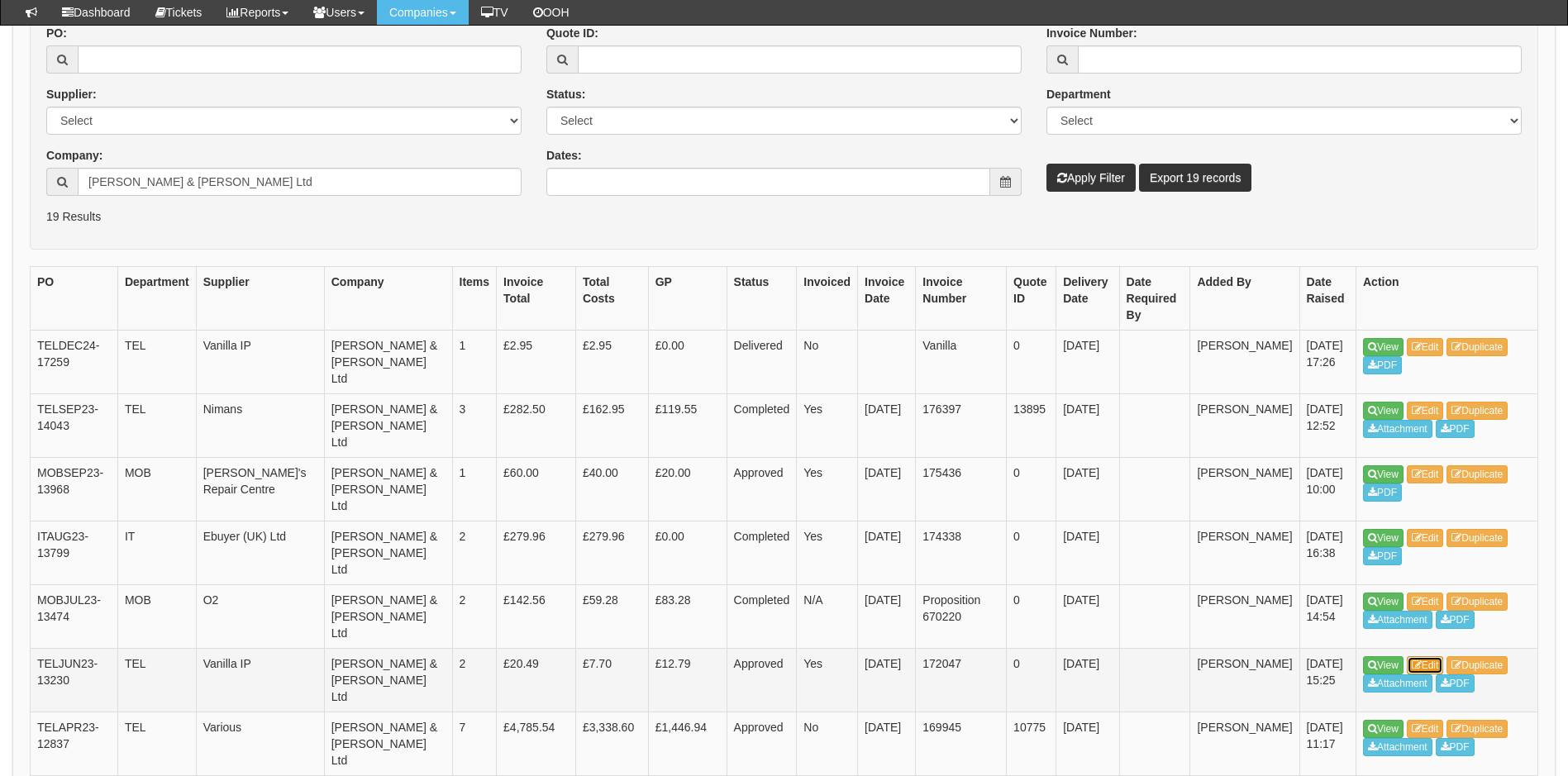 click on "Edit" at bounding box center [1425, 665] 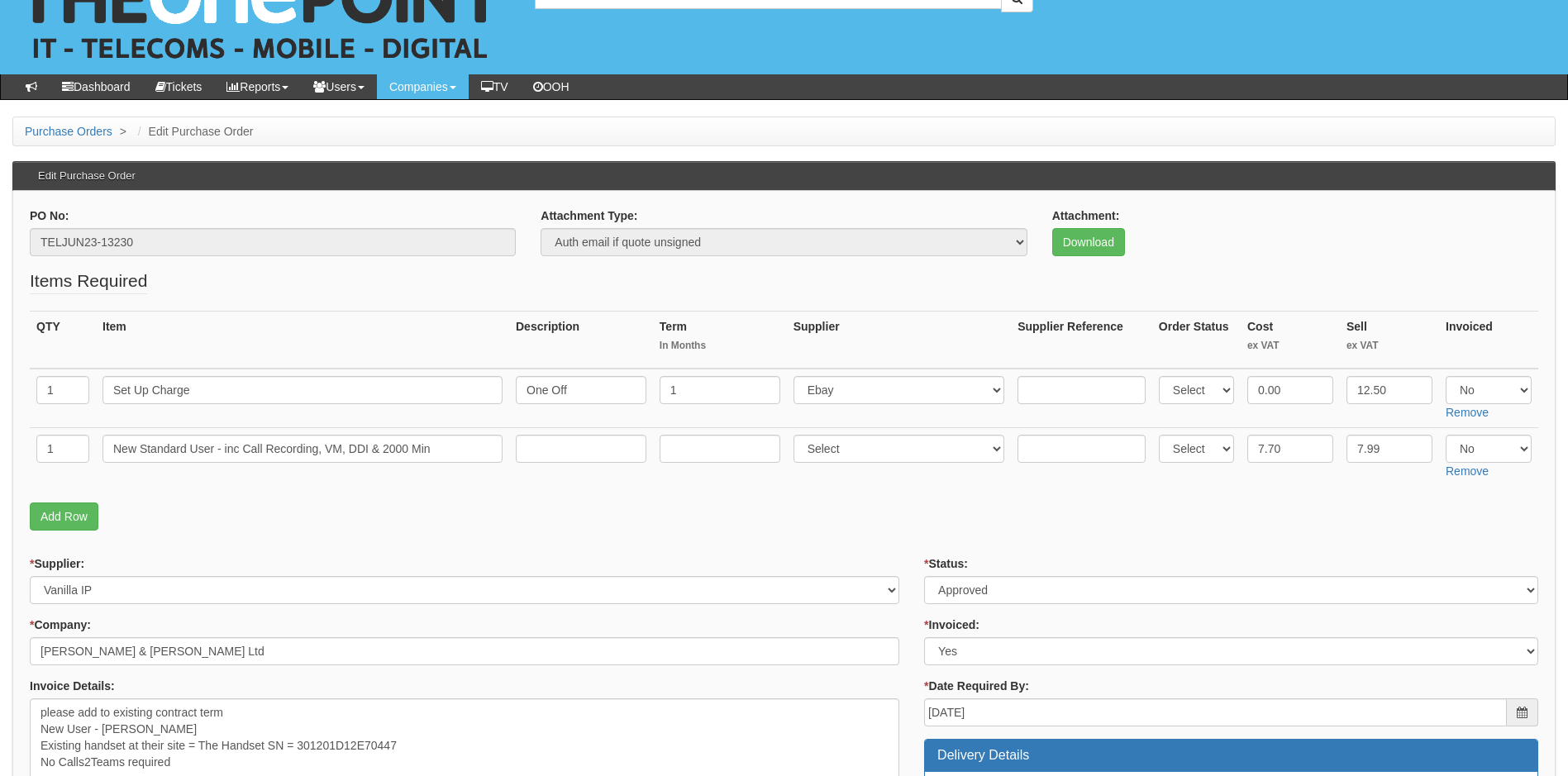 scroll, scrollTop: 83, scrollLeft: 0, axis: vertical 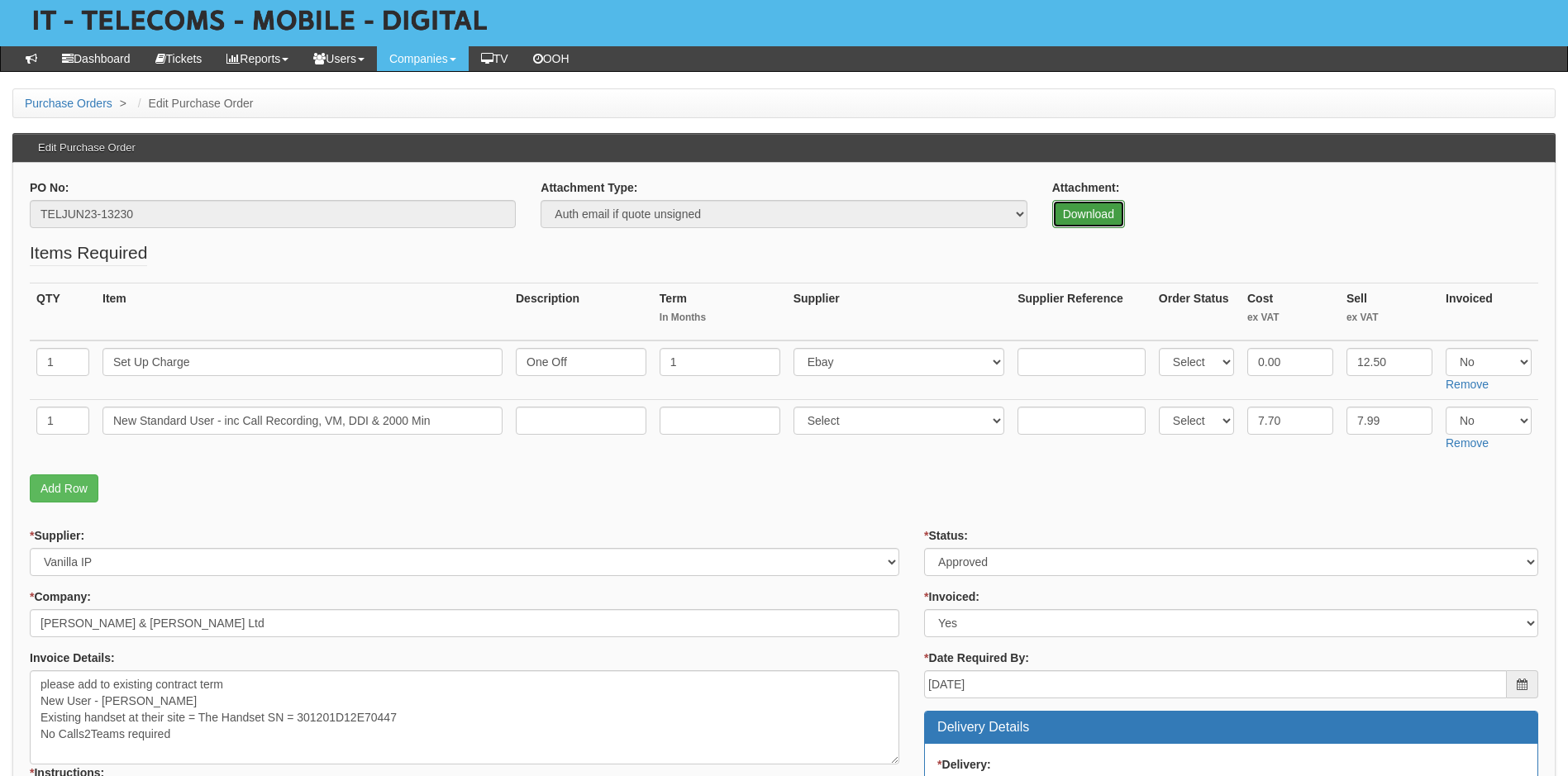 click on "Download" at bounding box center [1089, 214] 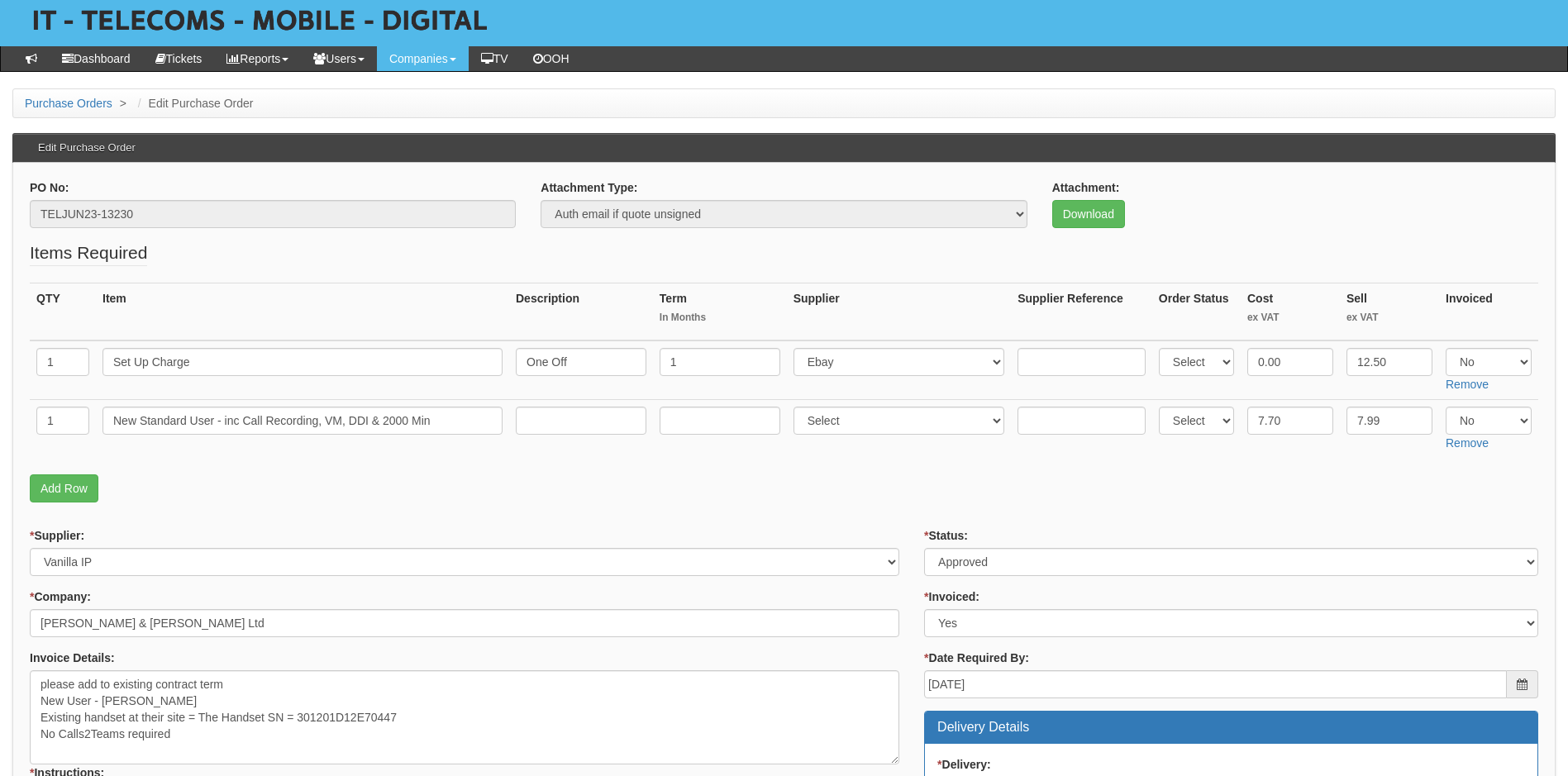 click on "Search Companies
Welcome,  Katrina Day
Quick Links
Add Appointment
Appointments  Add Company  Add Ticket" at bounding box center (784, -18) 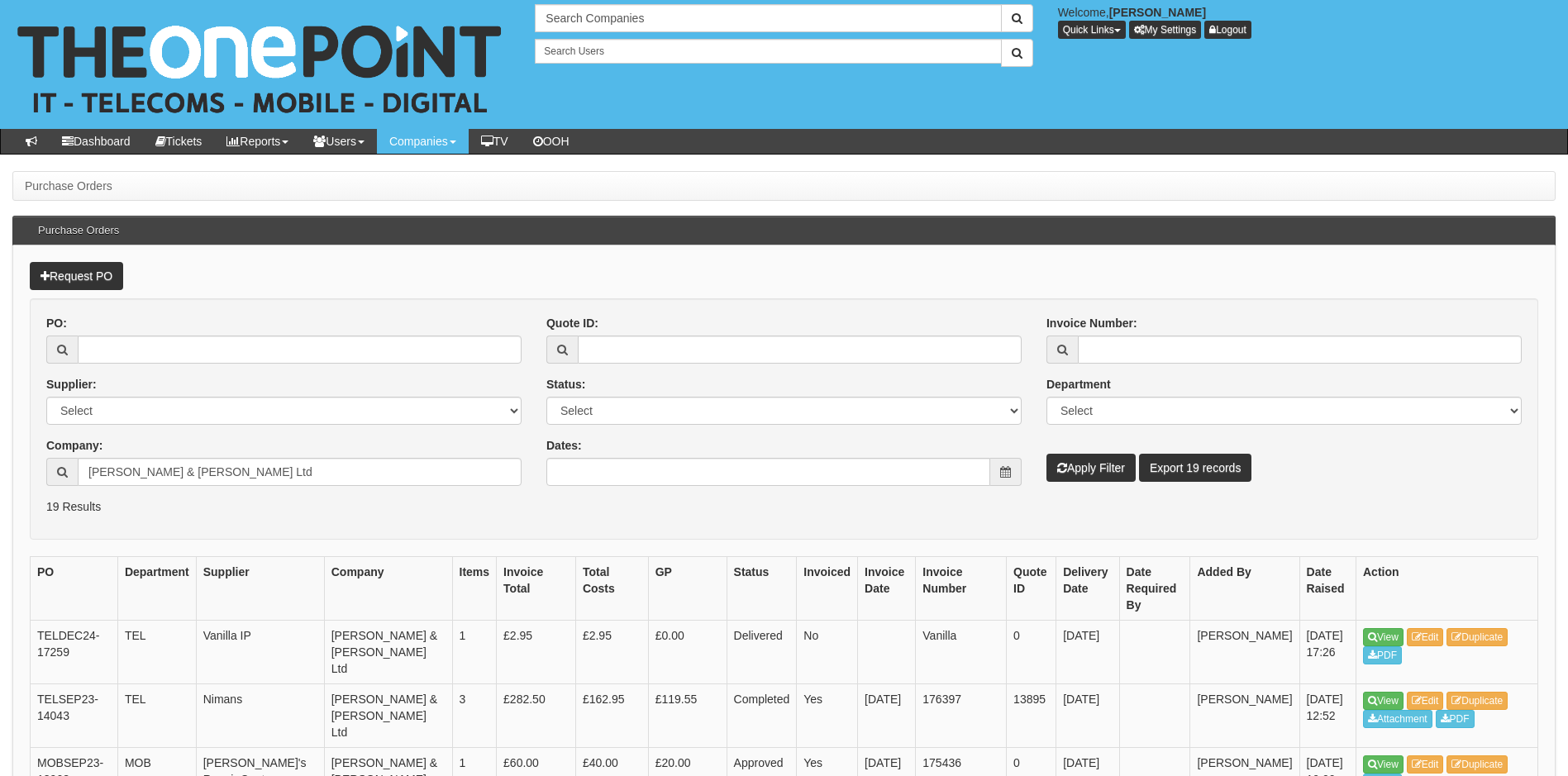 scroll, scrollTop: 290, scrollLeft: 0, axis: vertical 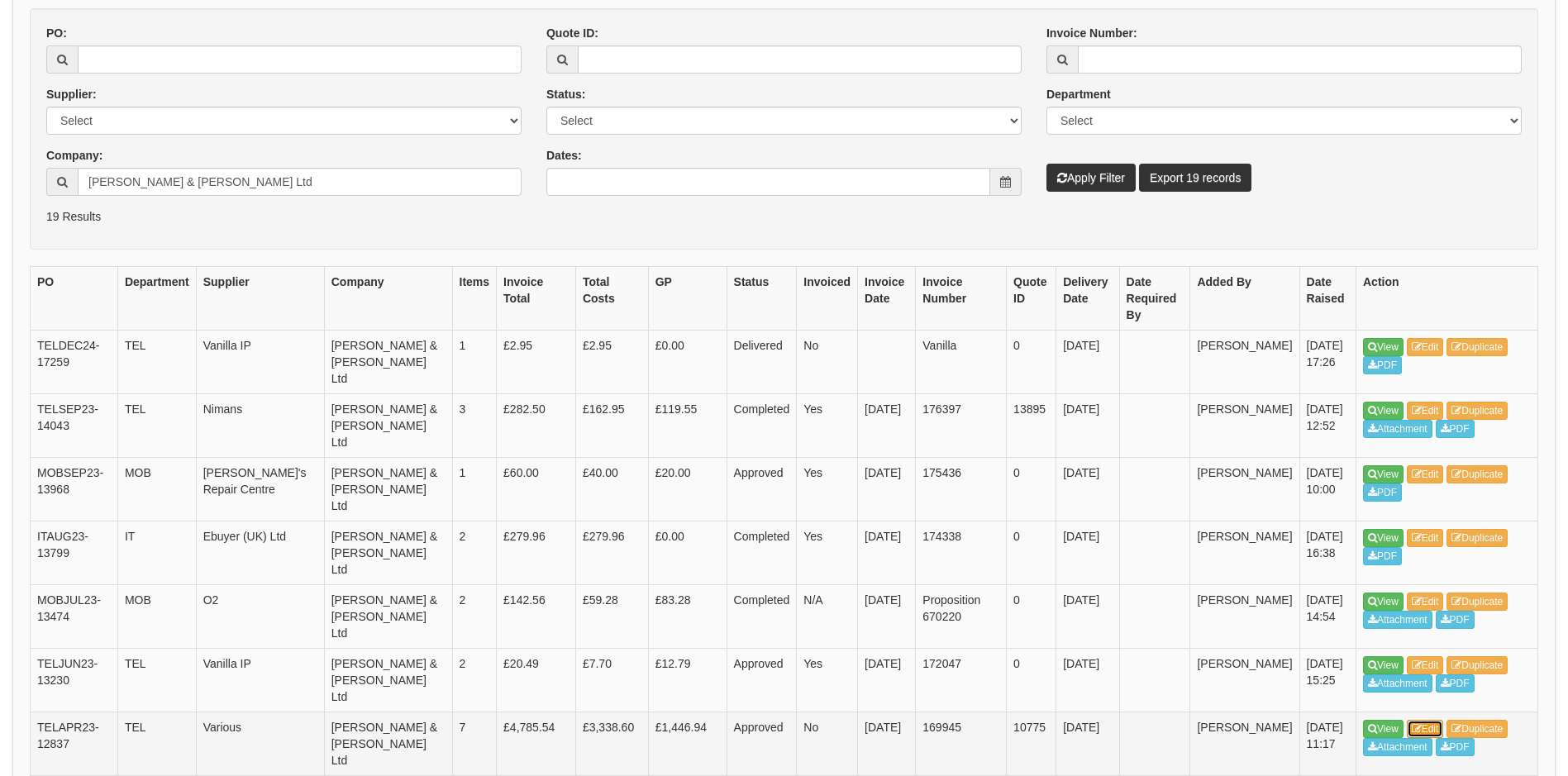 click on "Edit" at bounding box center [1425, 729] 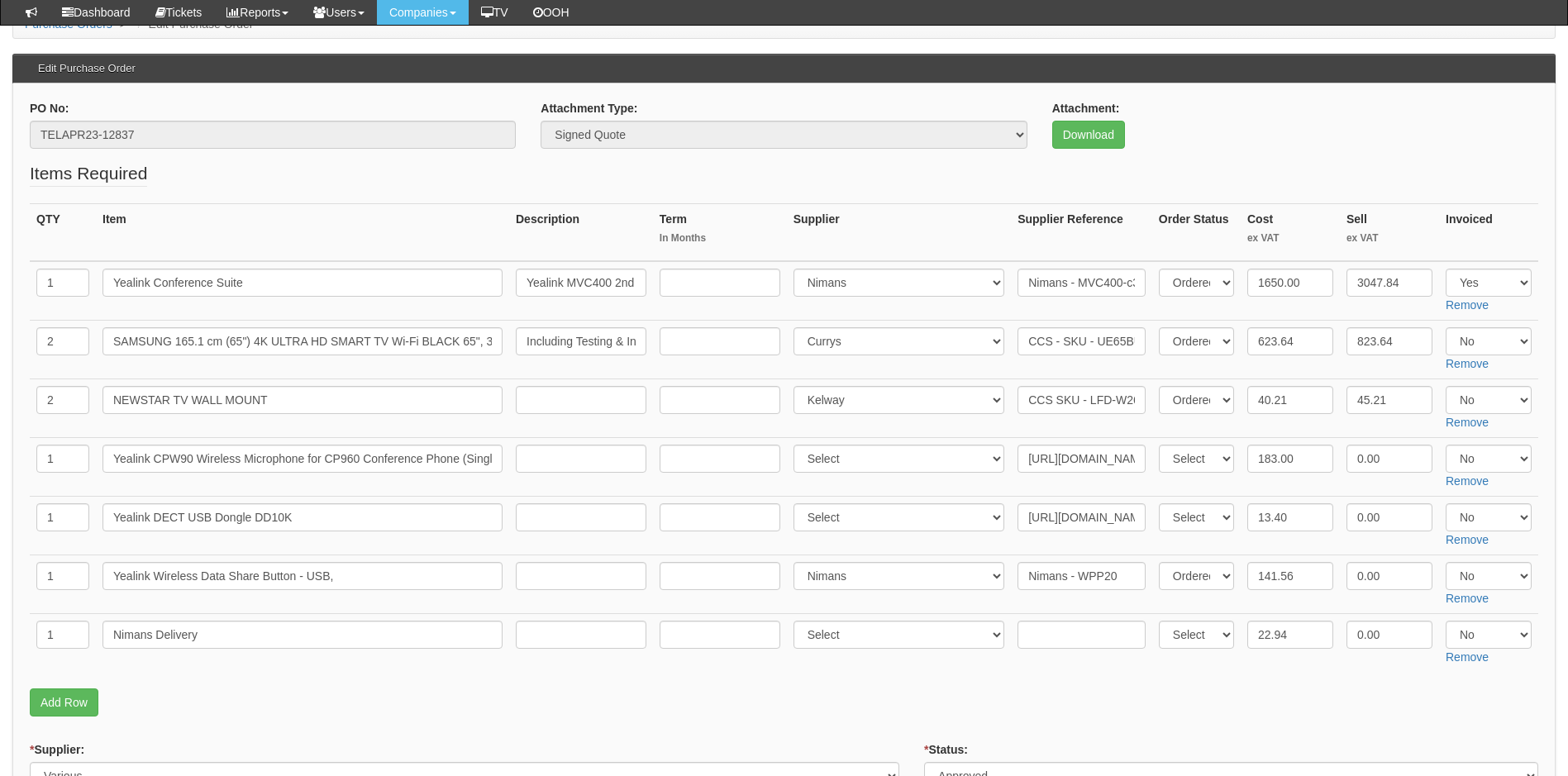 scroll, scrollTop: 83, scrollLeft: 0, axis: vertical 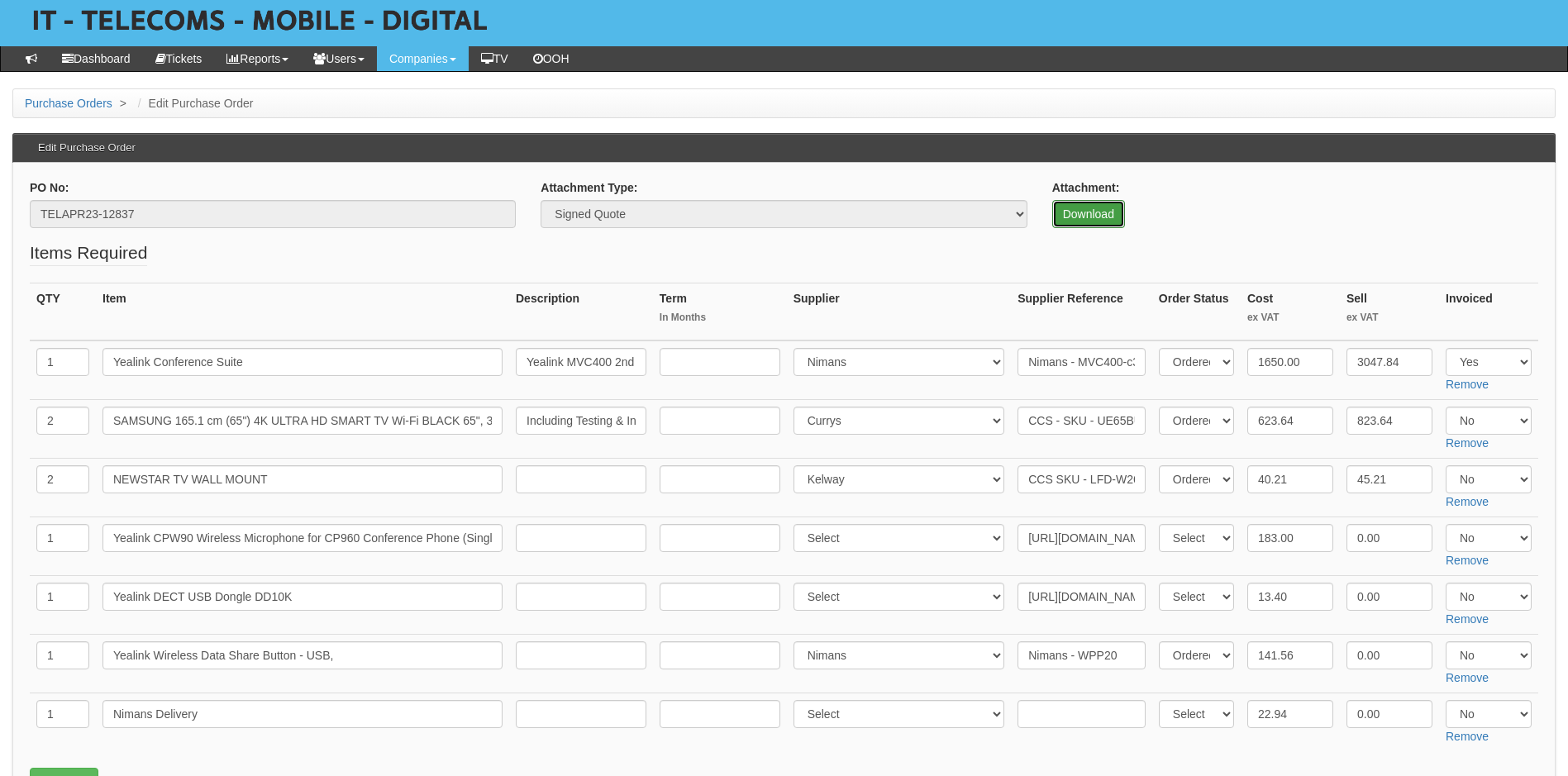 click on "Download" at bounding box center (1089, 214) 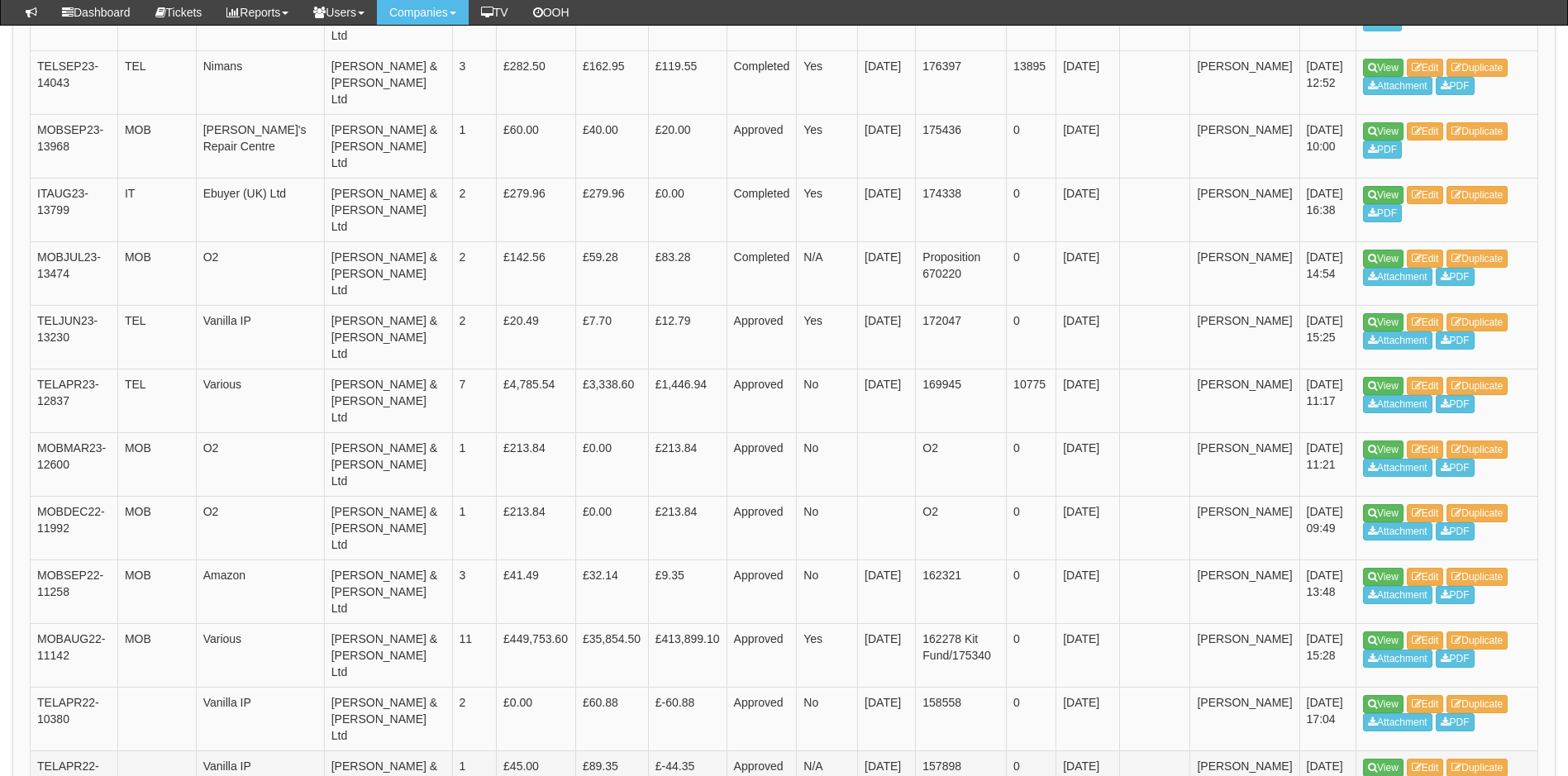 scroll, scrollTop: 621, scrollLeft: 0, axis: vertical 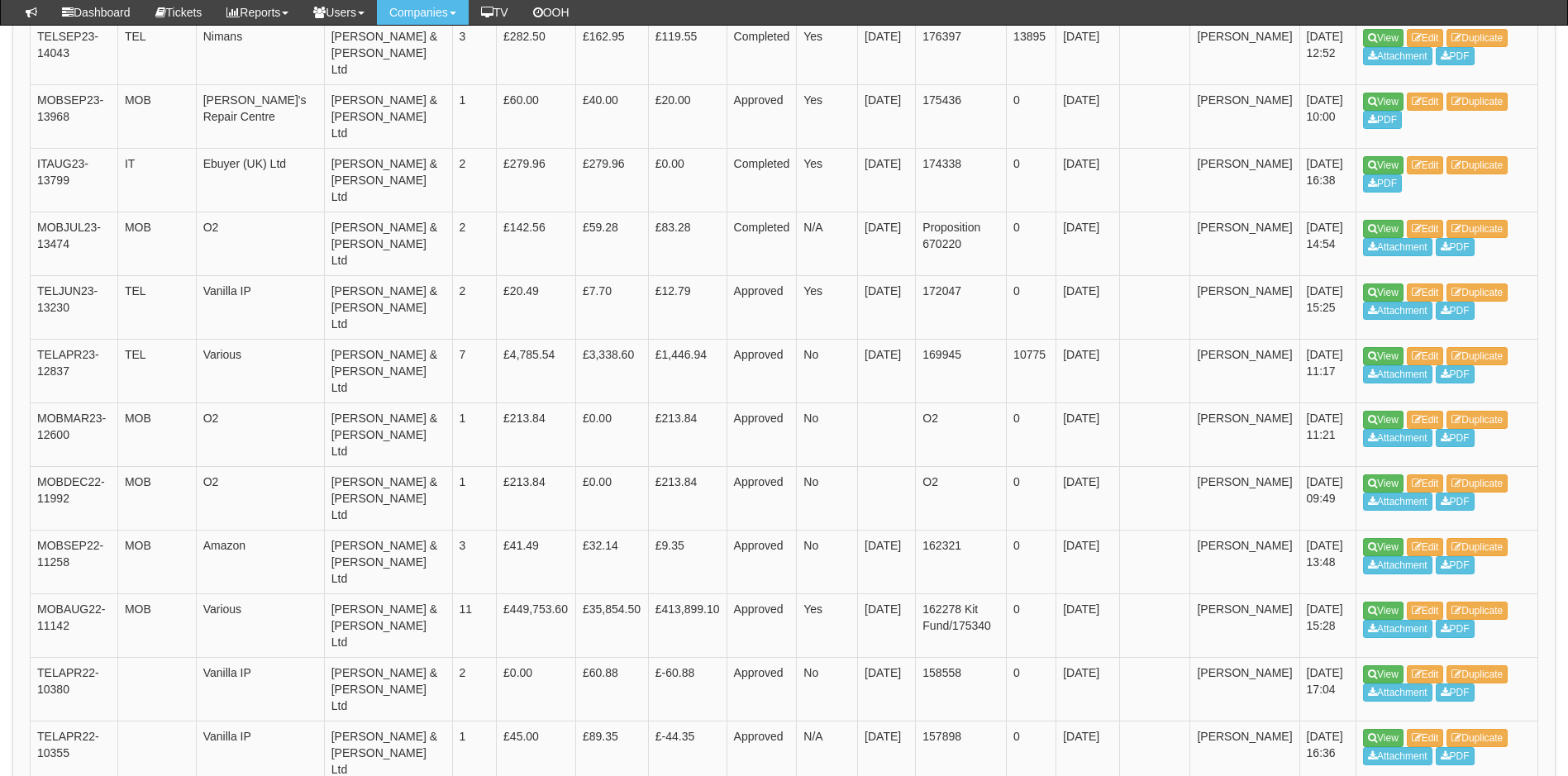click on "Edit" at bounding box center [1425, 802] 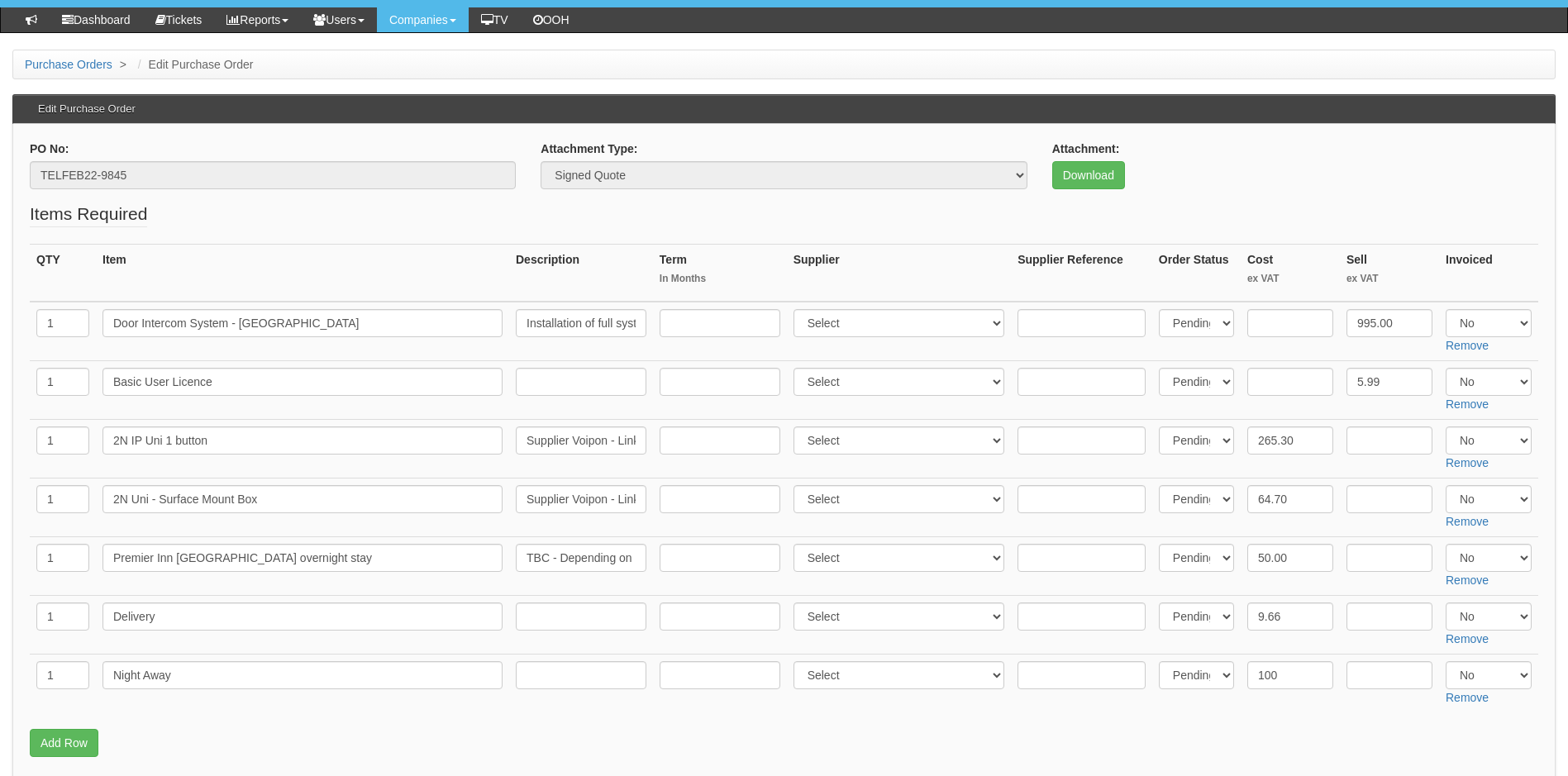 scroll, scrollTop: 165, scrollLeft: 0, axis: vertical 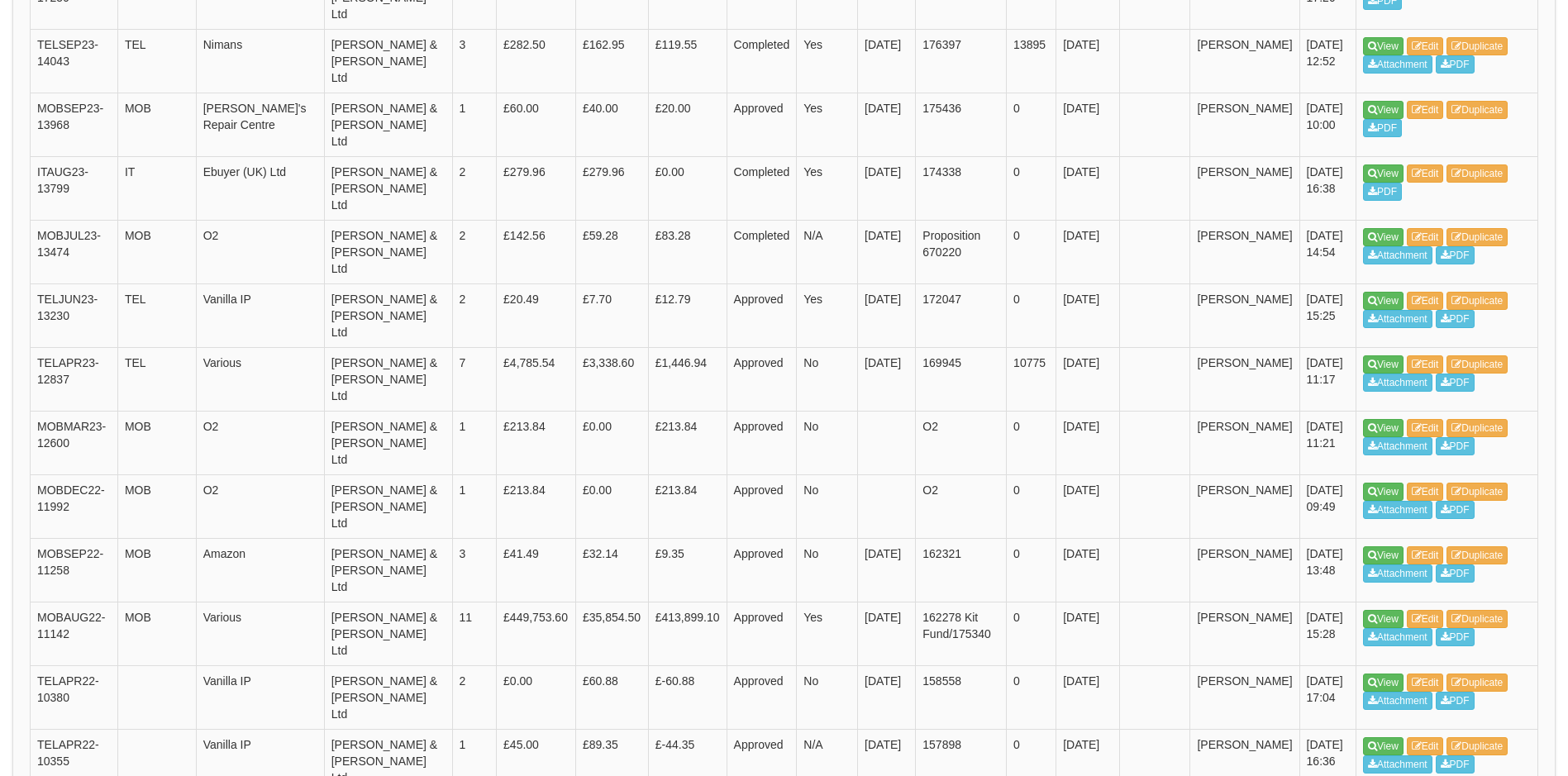 click on "Edit" at bounding box center [1425, 874] 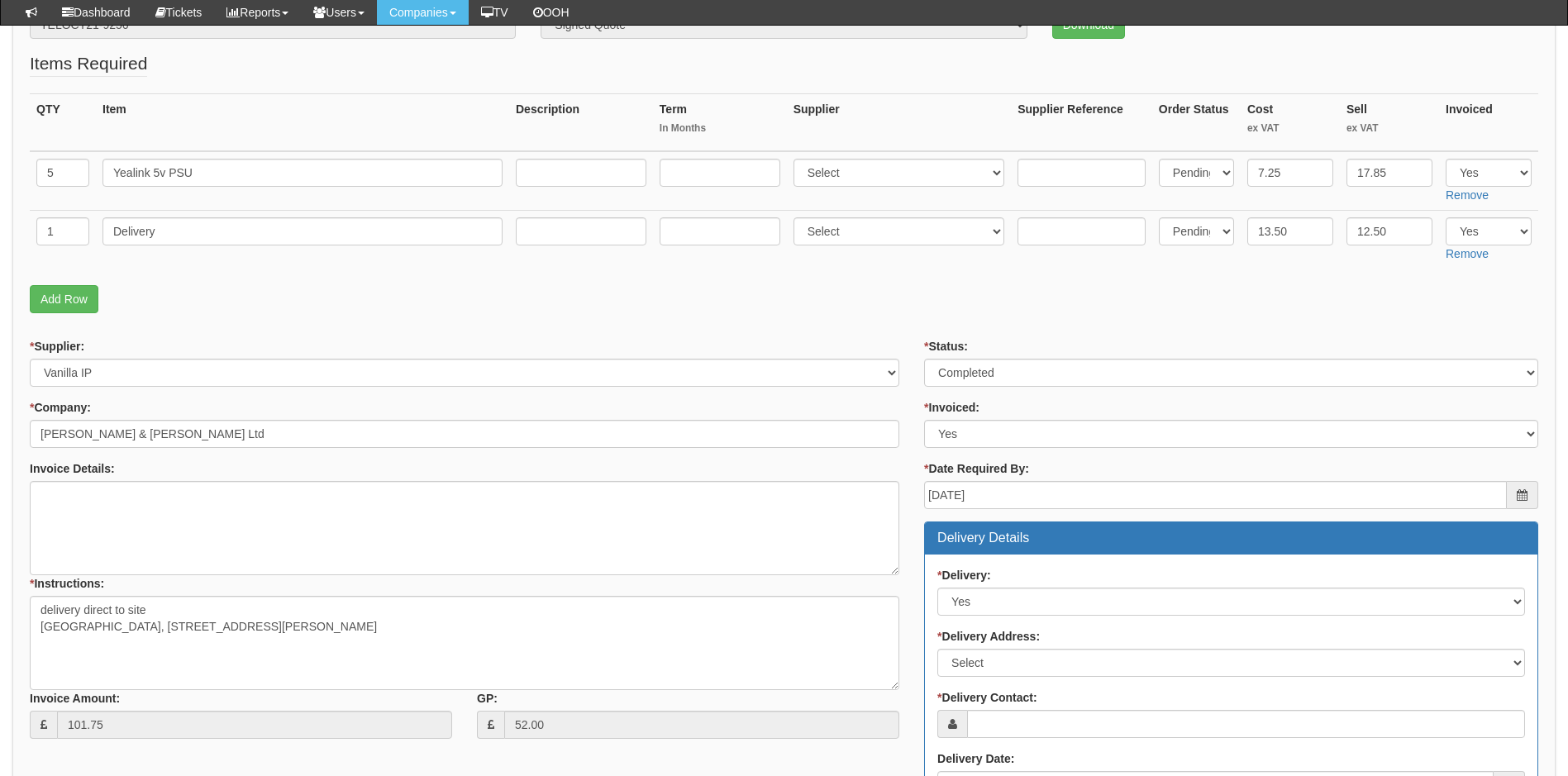 scroll, scrollTop: 413, scrollLeft: 0, axis: vertical 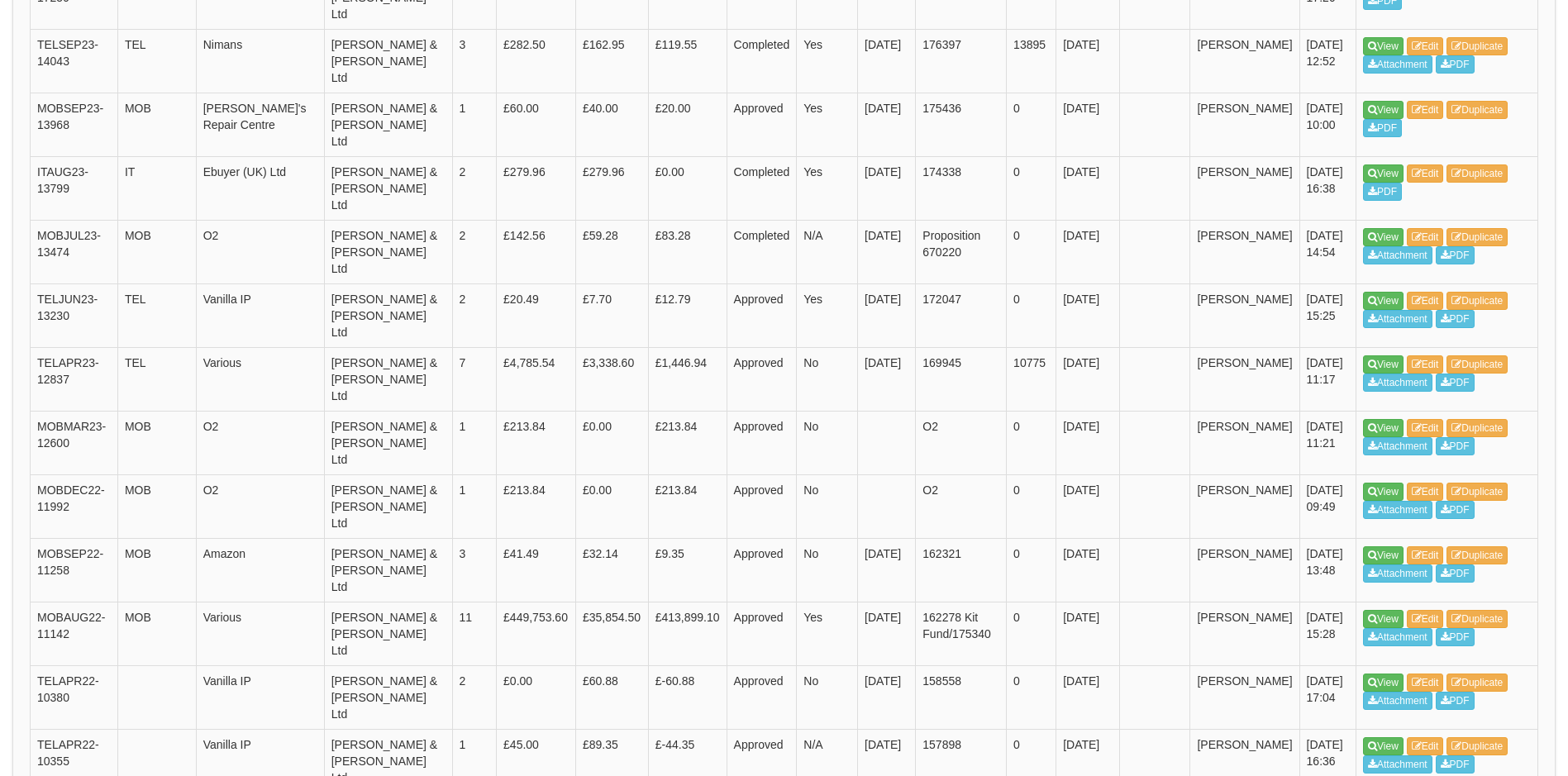 click on "Edit" at bounding box center [1425, 937] 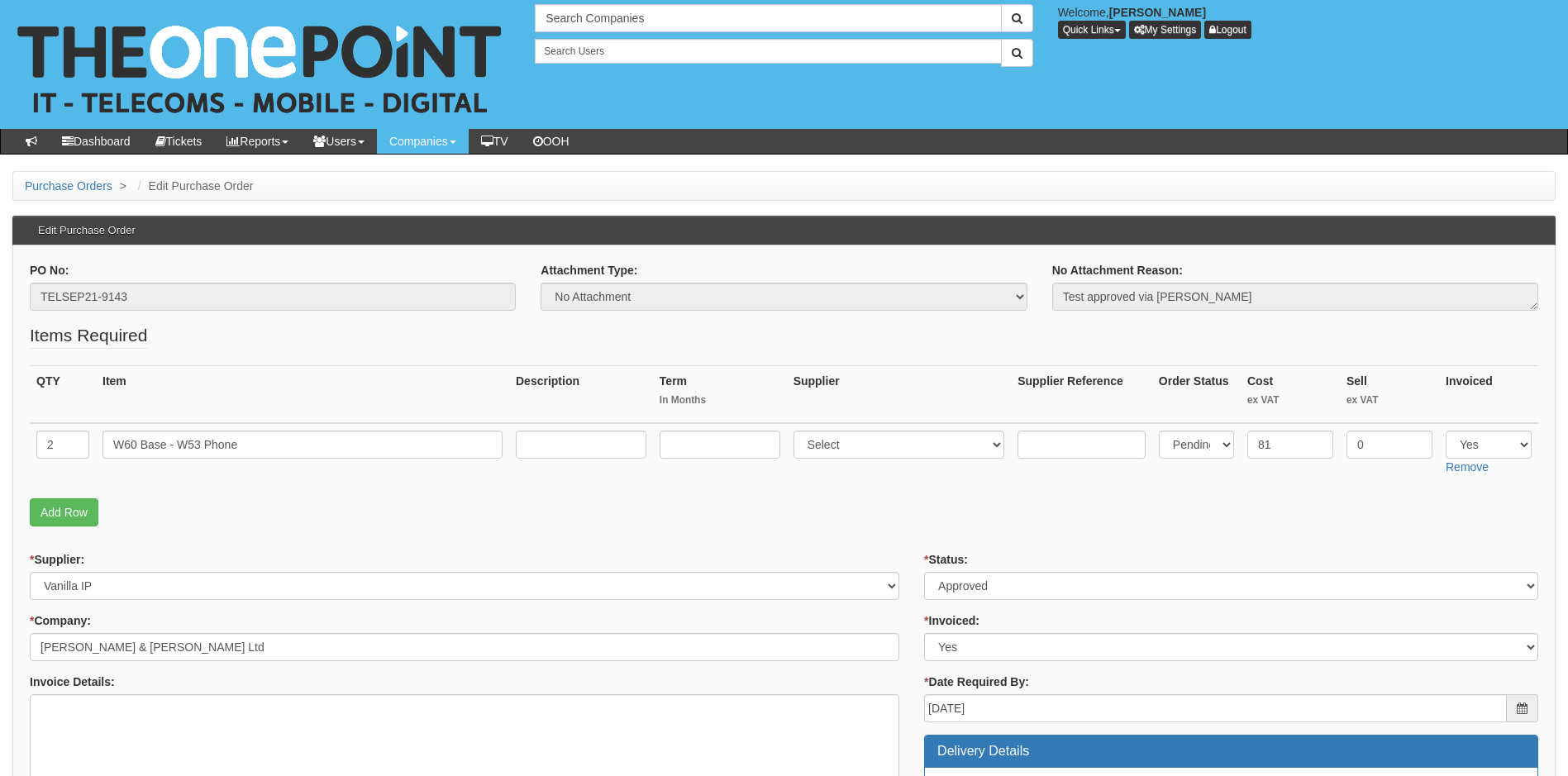 scroll, scrollTop: 0, scrollLeft: 0, axis: both 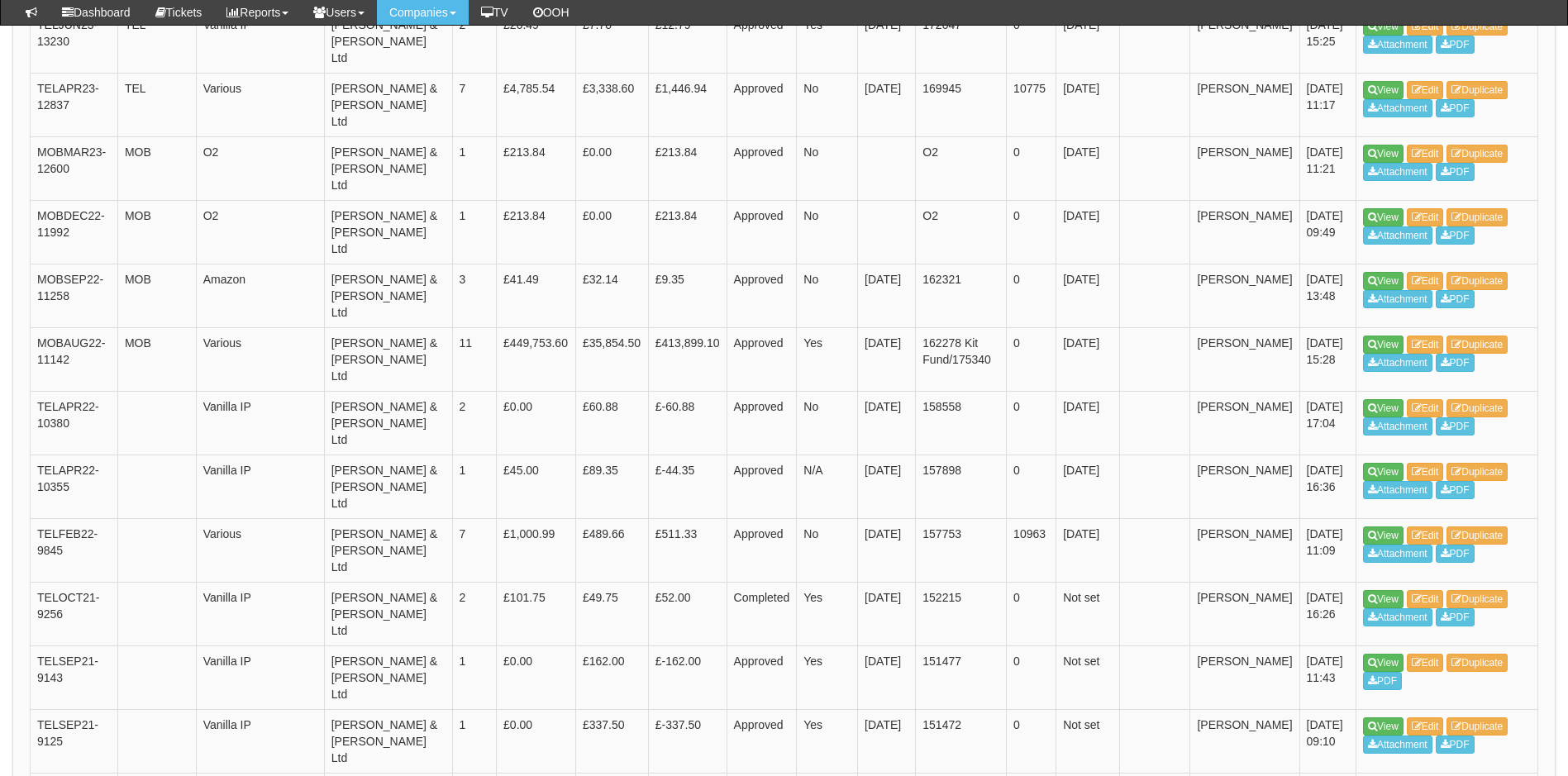 click on "Edit" at bounding box center [1425, 854] 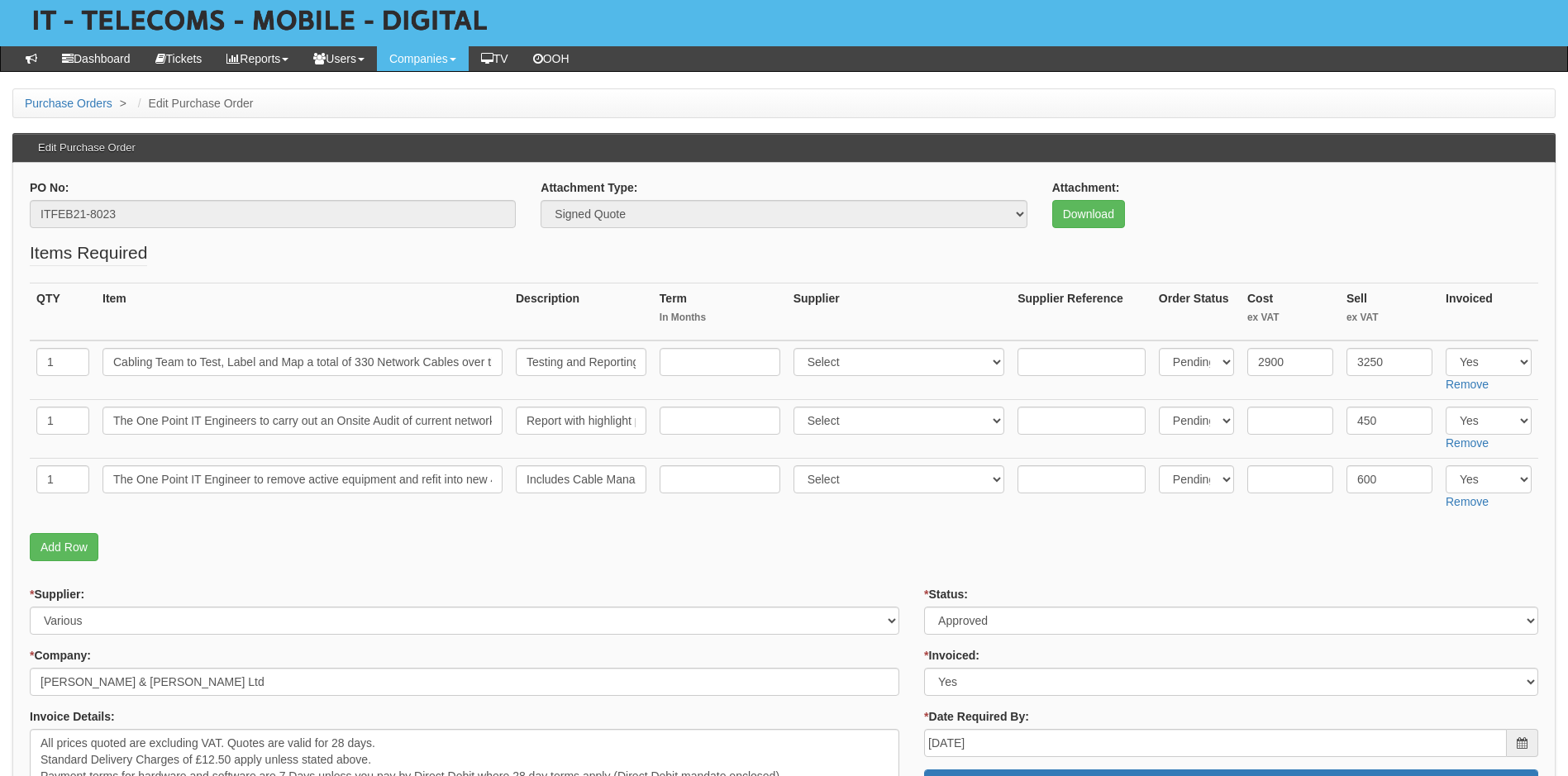 scroll, scrollTop: 165, scrollLeft: 0, axis: vertical 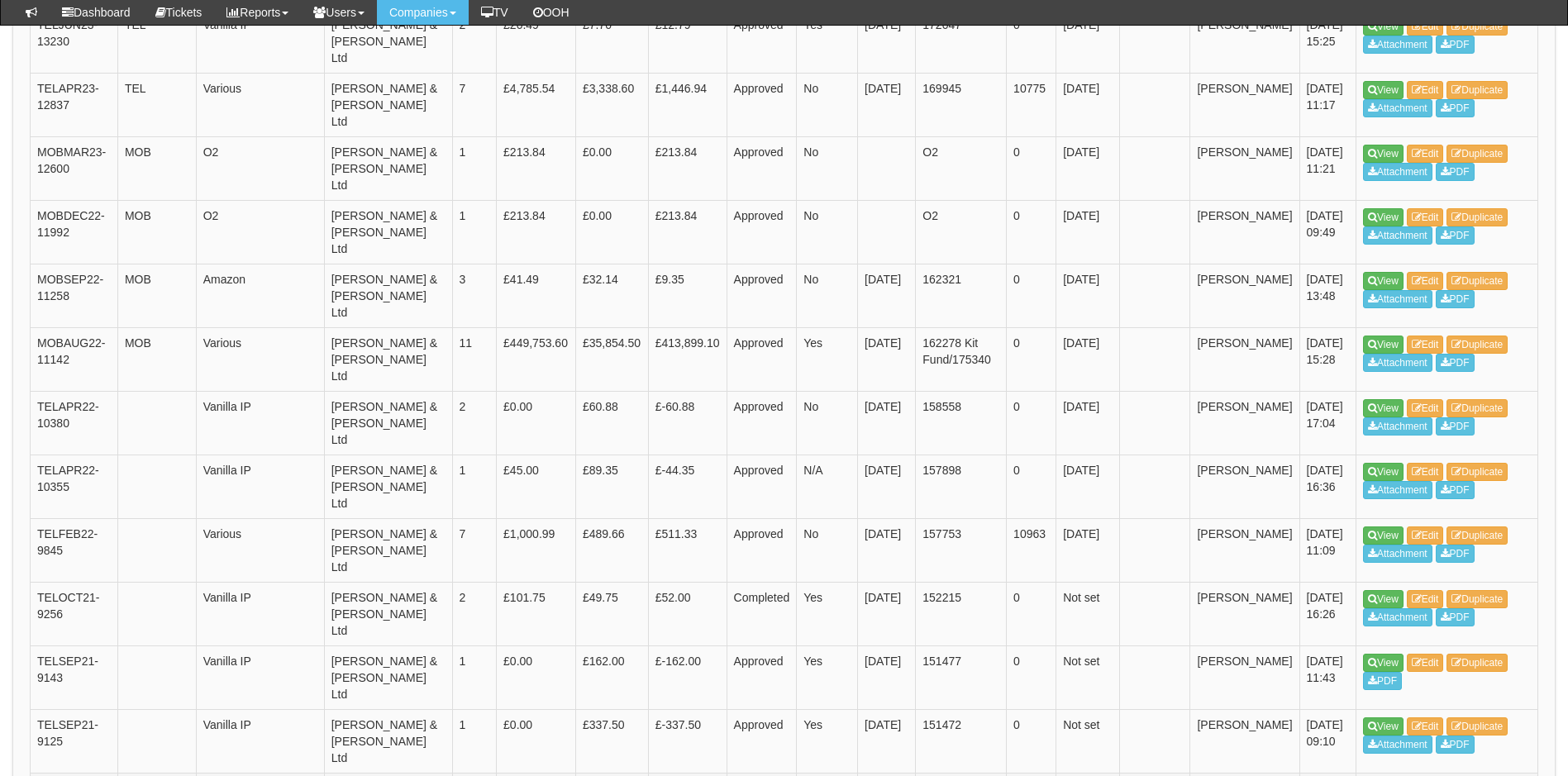 click on "Edit" at bounding box center (1425, 790) 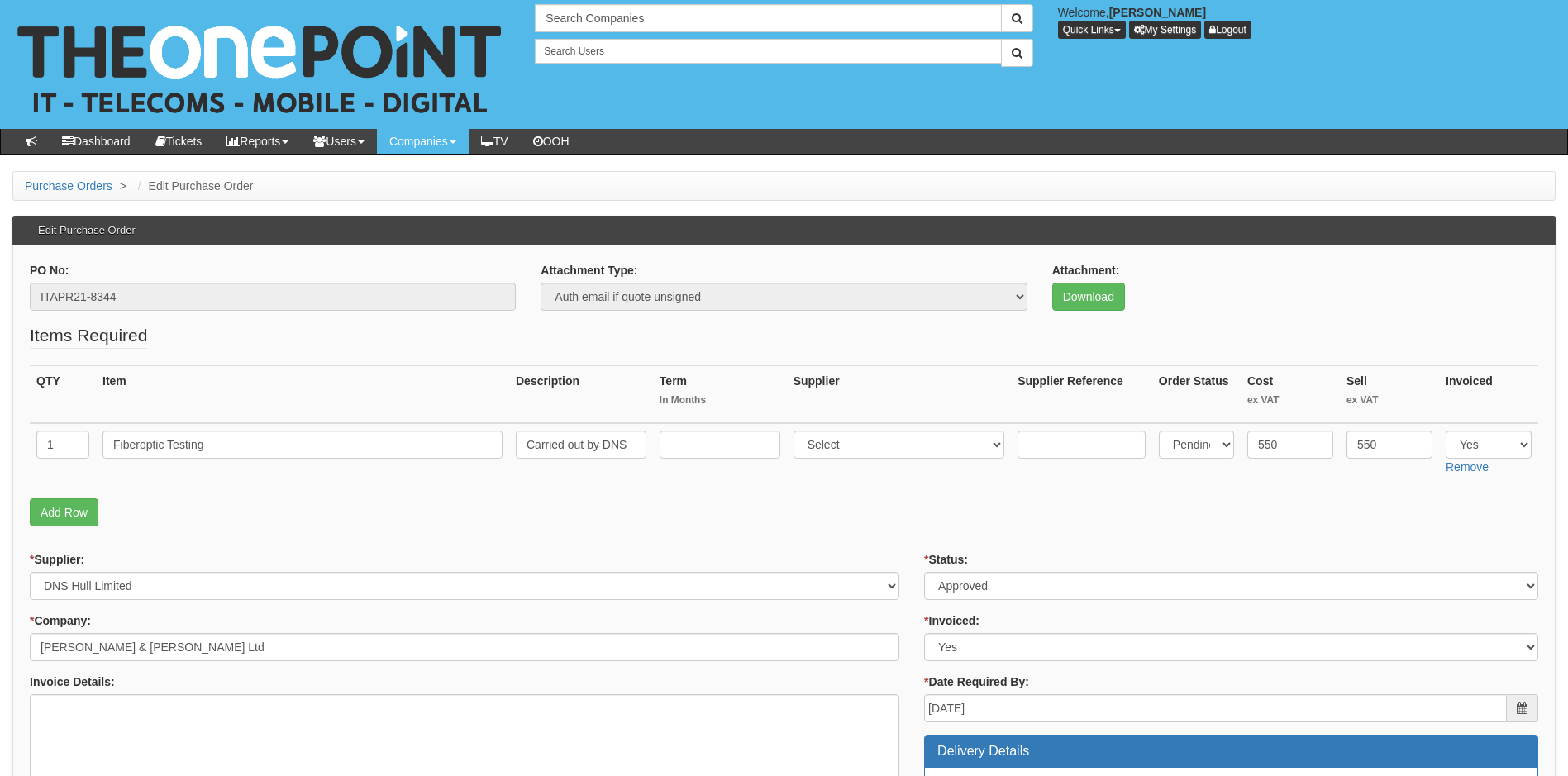 scroll, scrollTop: 0, scrollLeft: 0, axis: both 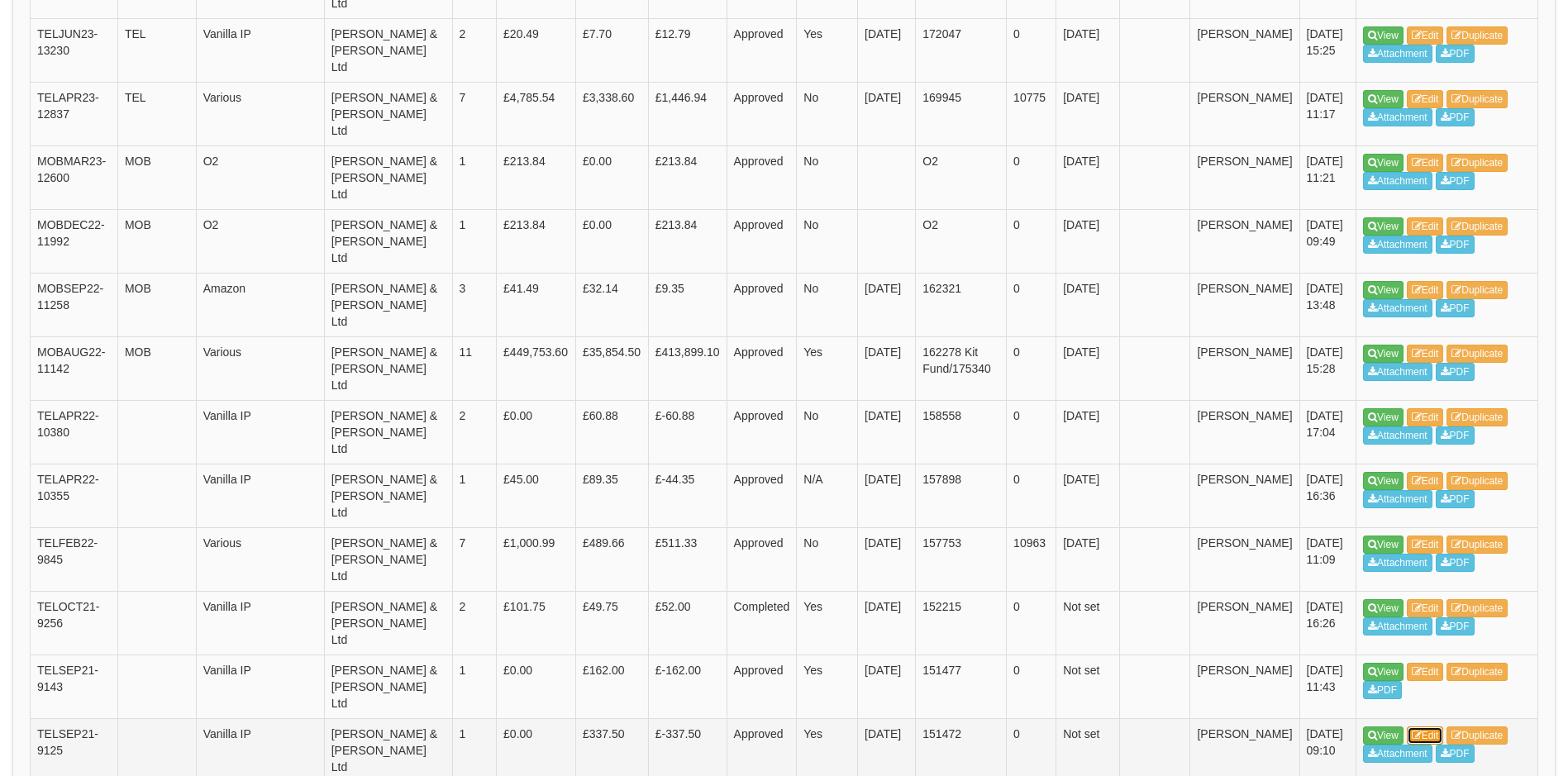 click on "Edit" at bounding box center [1425, 736] 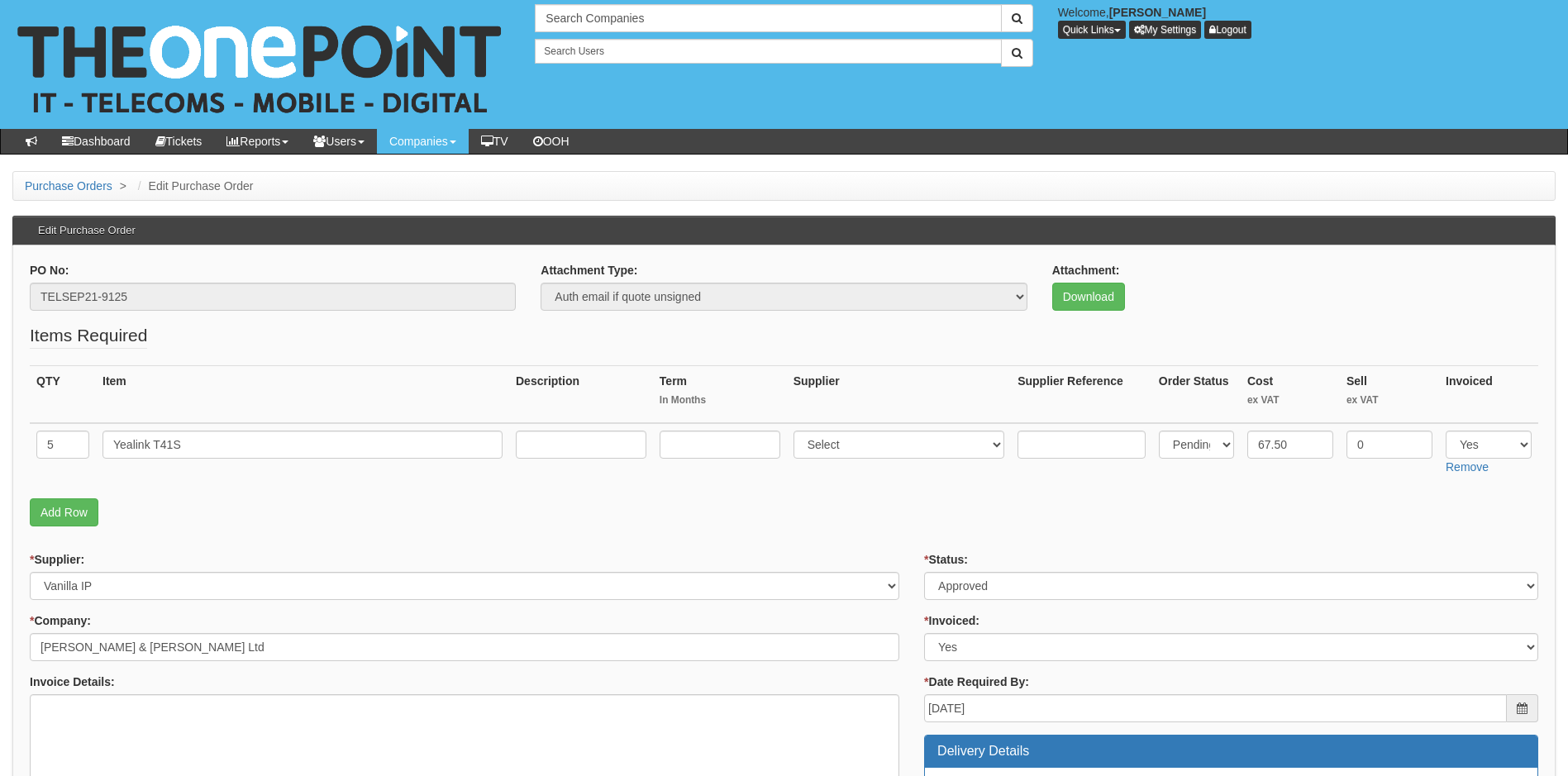 scroll, scrollTop: 0, scrollLeft: 0, axis: both 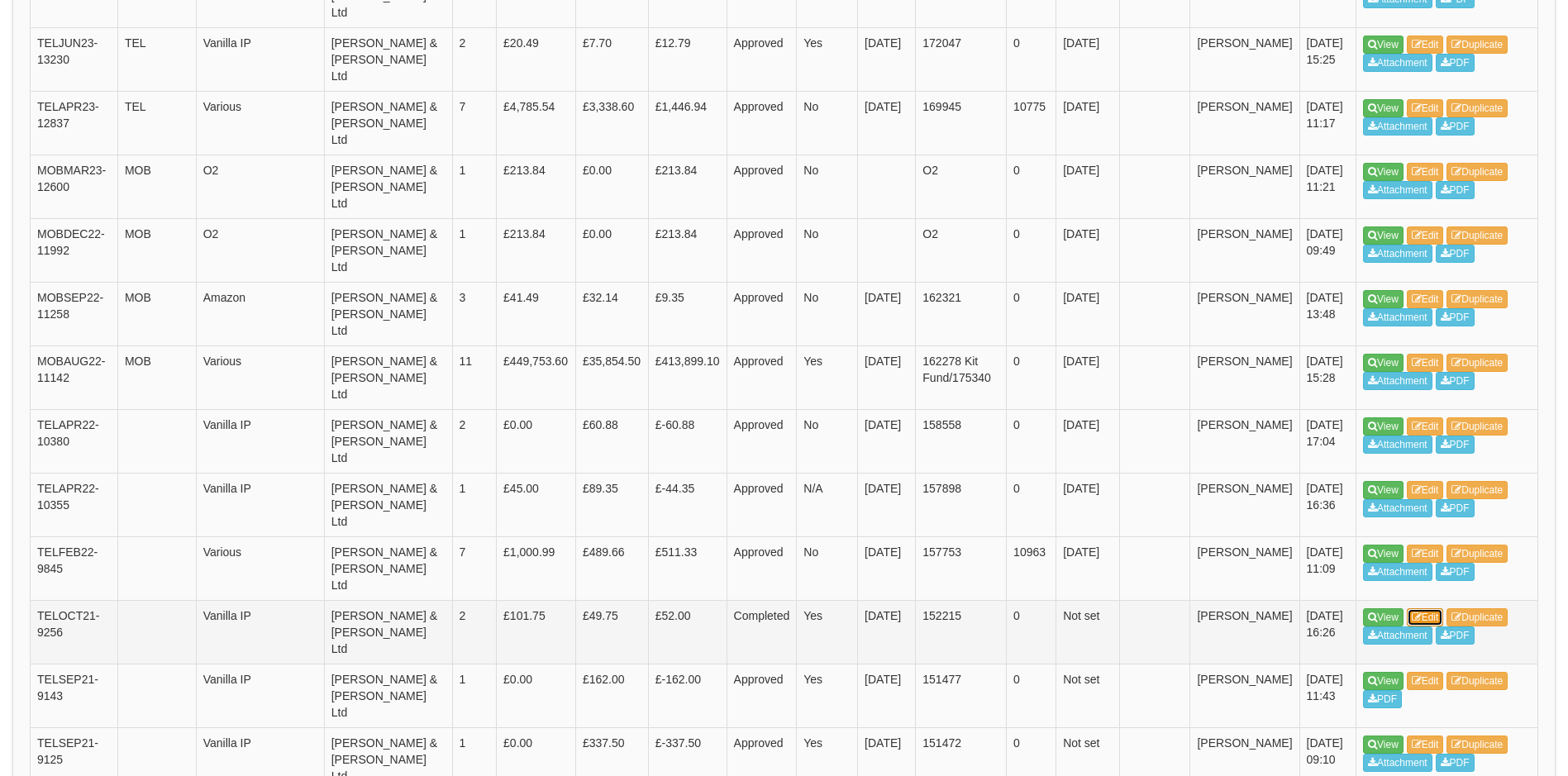 click on "Edit" at bounding box center [1425, 617] 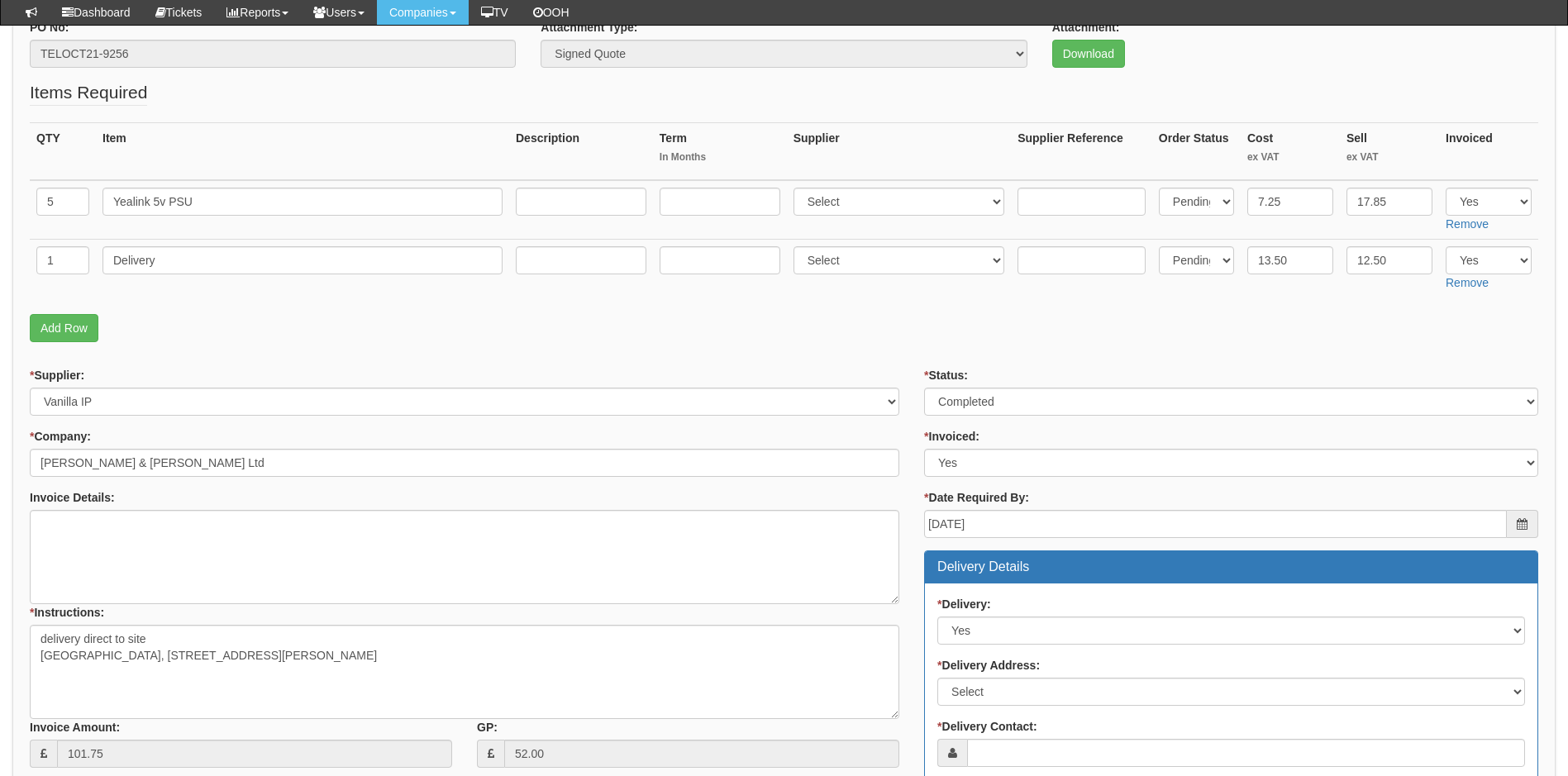 scroll, scrollTop: 0, scrollLeft: 0, axis: both 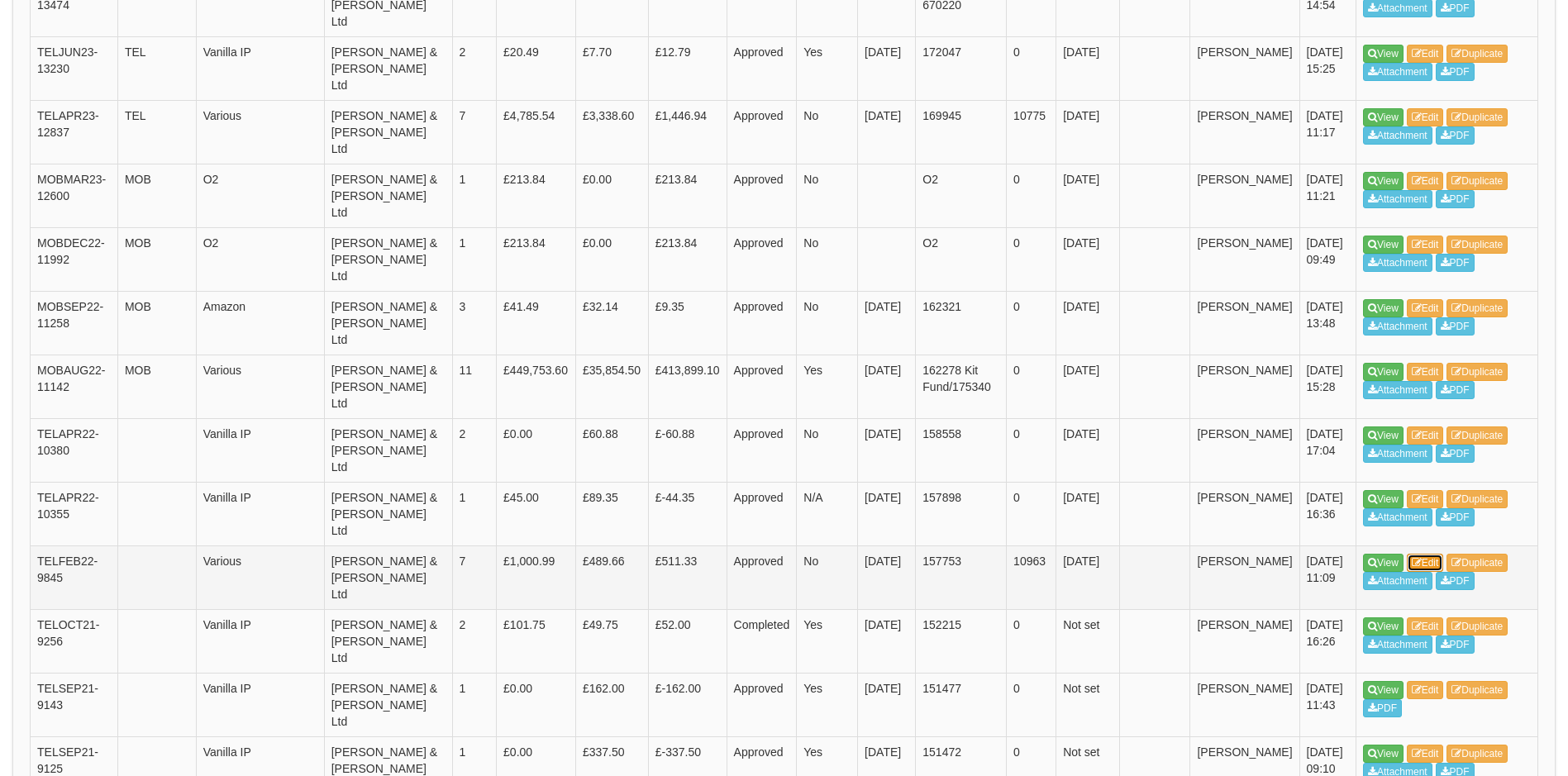 click on "Edit" at bounding box center [1425, 563] 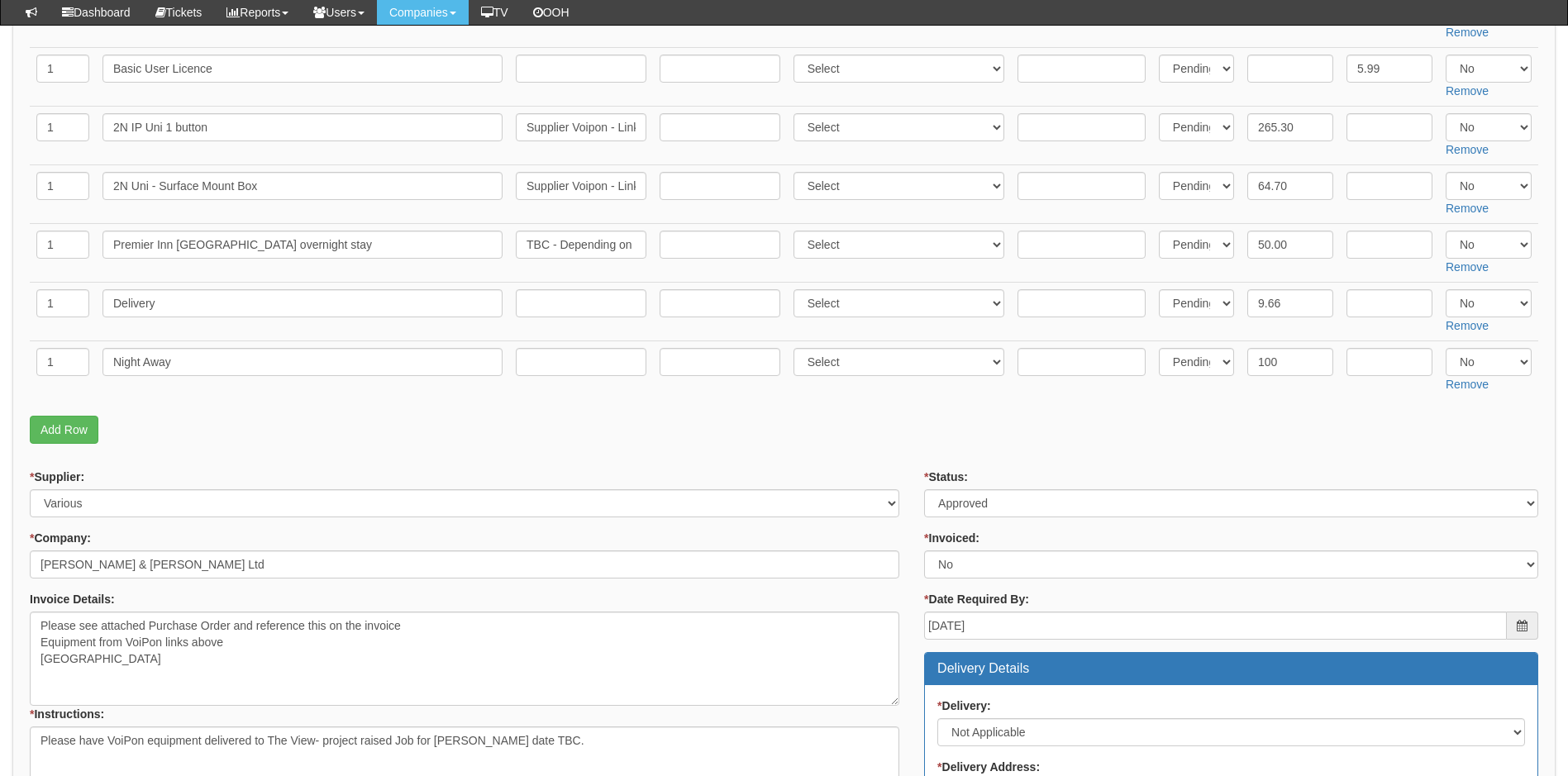 scroll, scrollTop: 413, scrollLeft: 0, axis: vertical 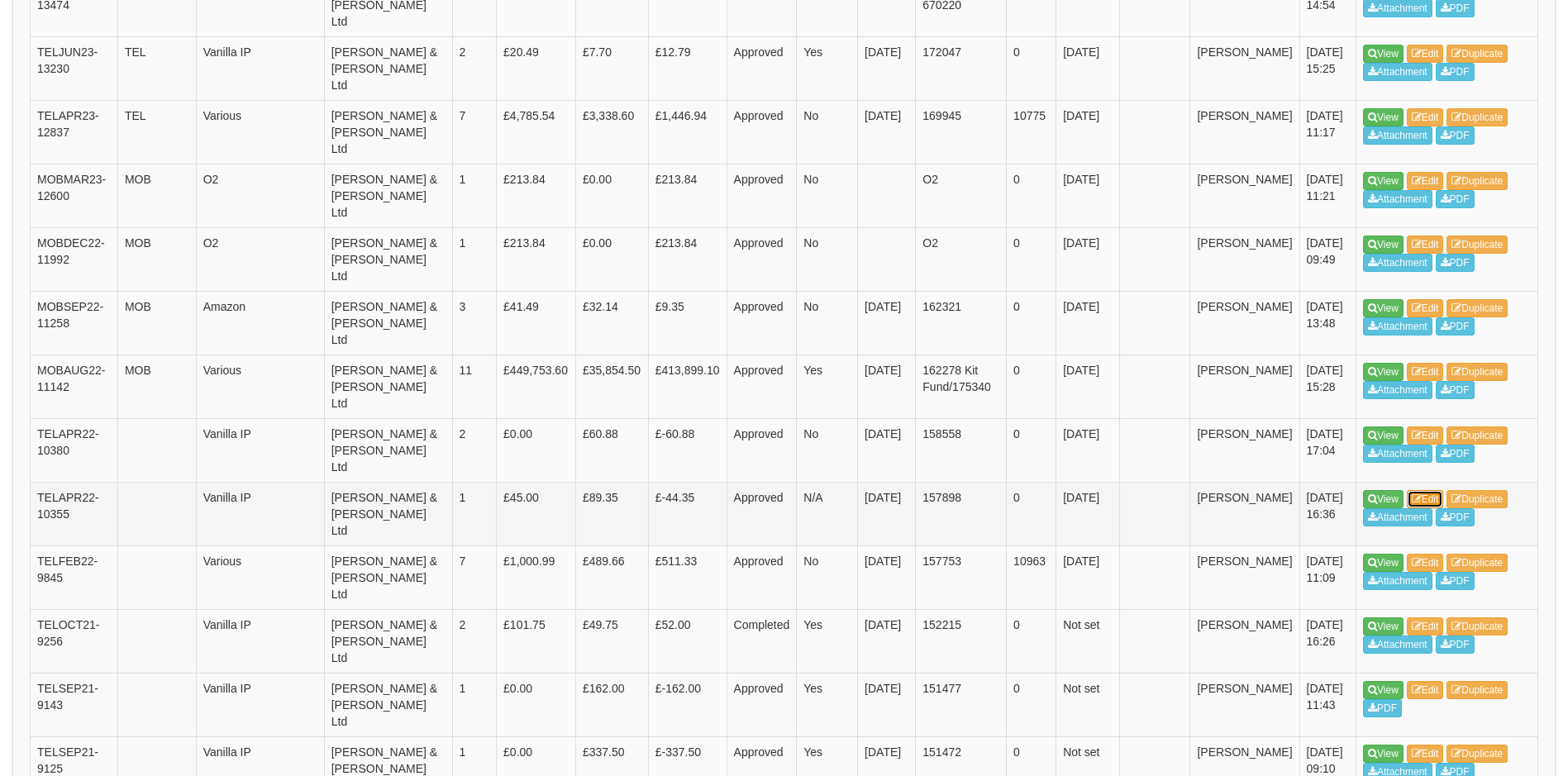 click at bounding box center (1417, 499) 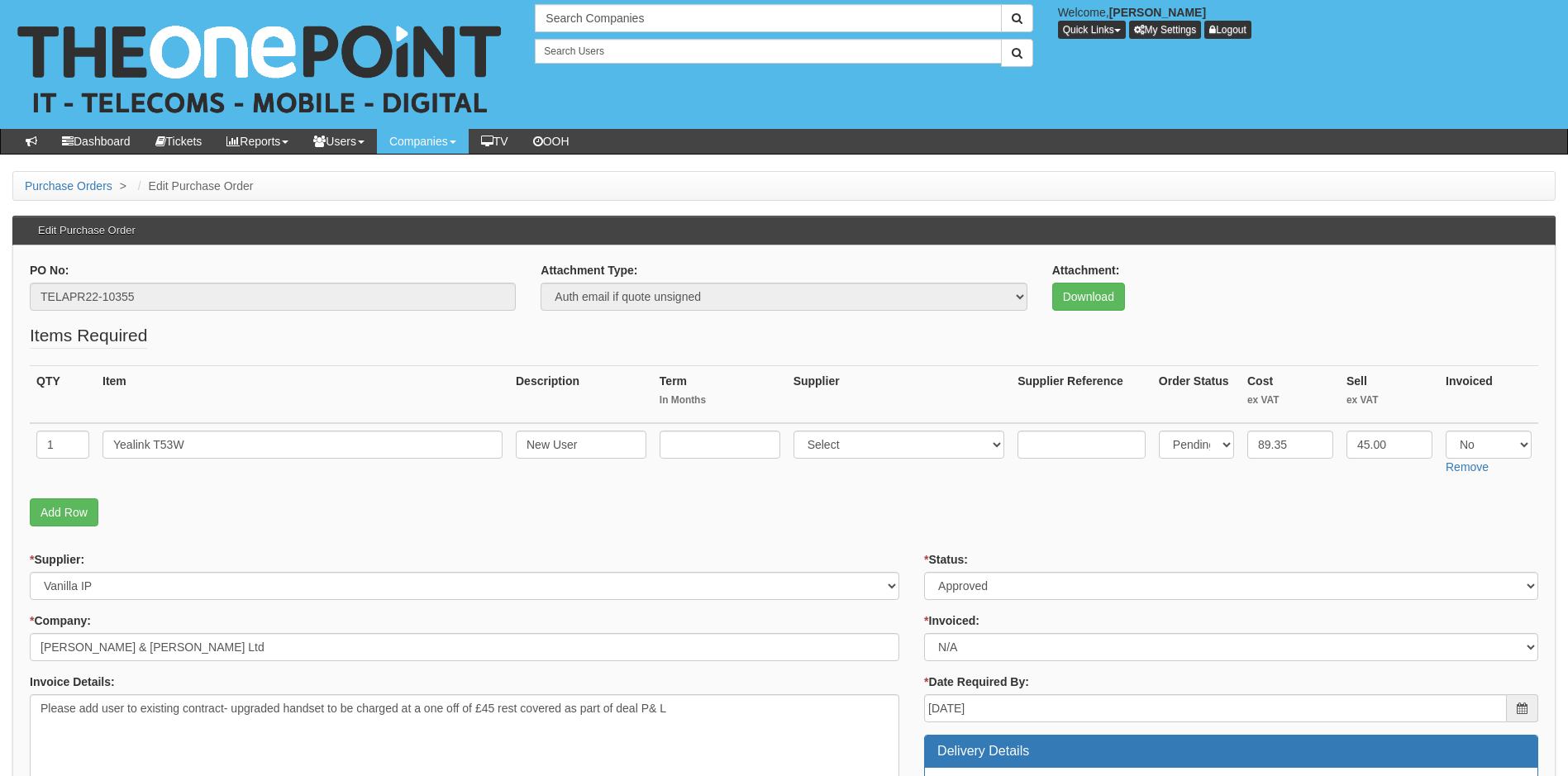 scroll, scrollTop: 0, scrollLeft: 0, axis: both 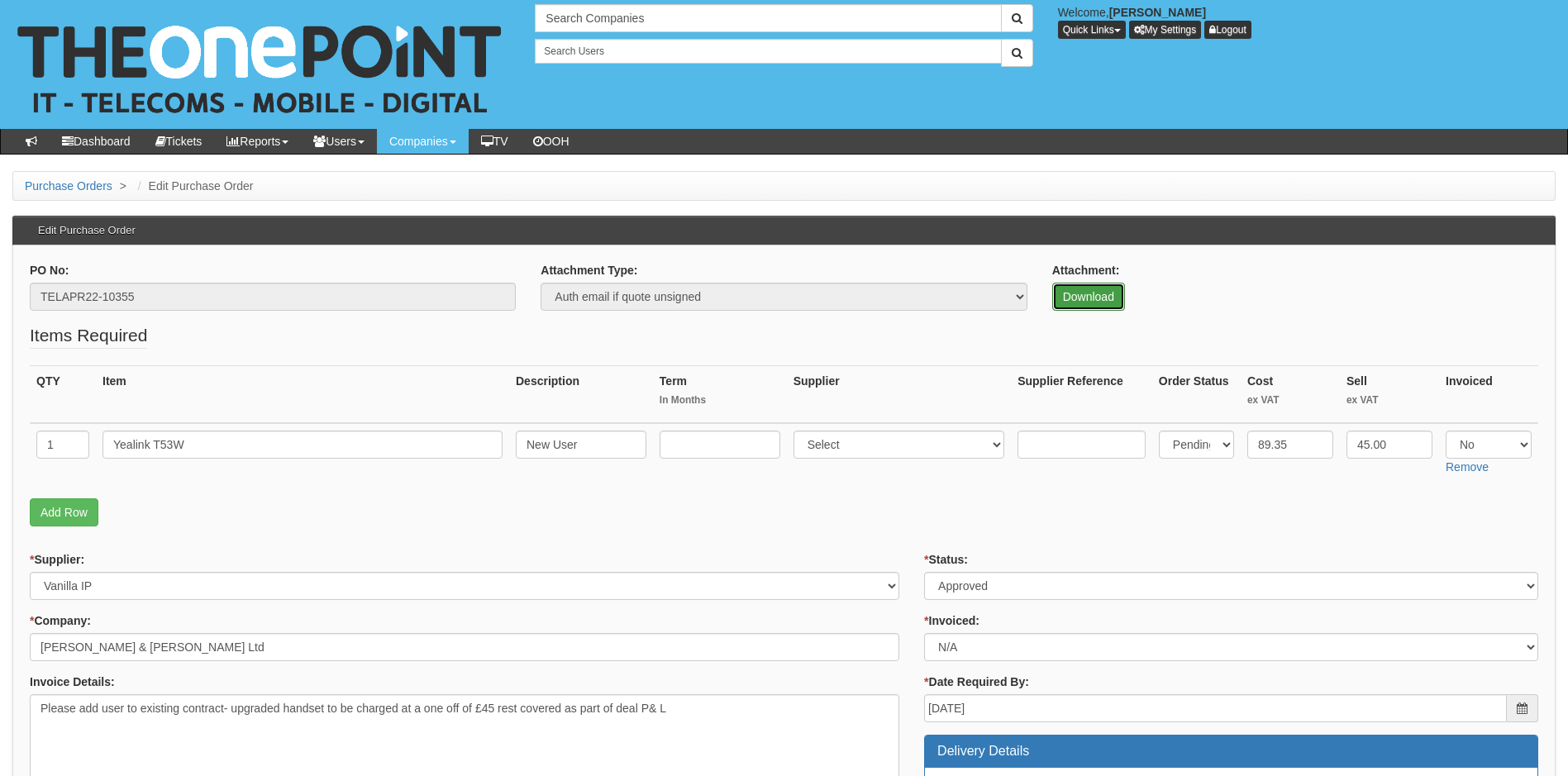 click on "Download" at bounding box center [1089, 297] 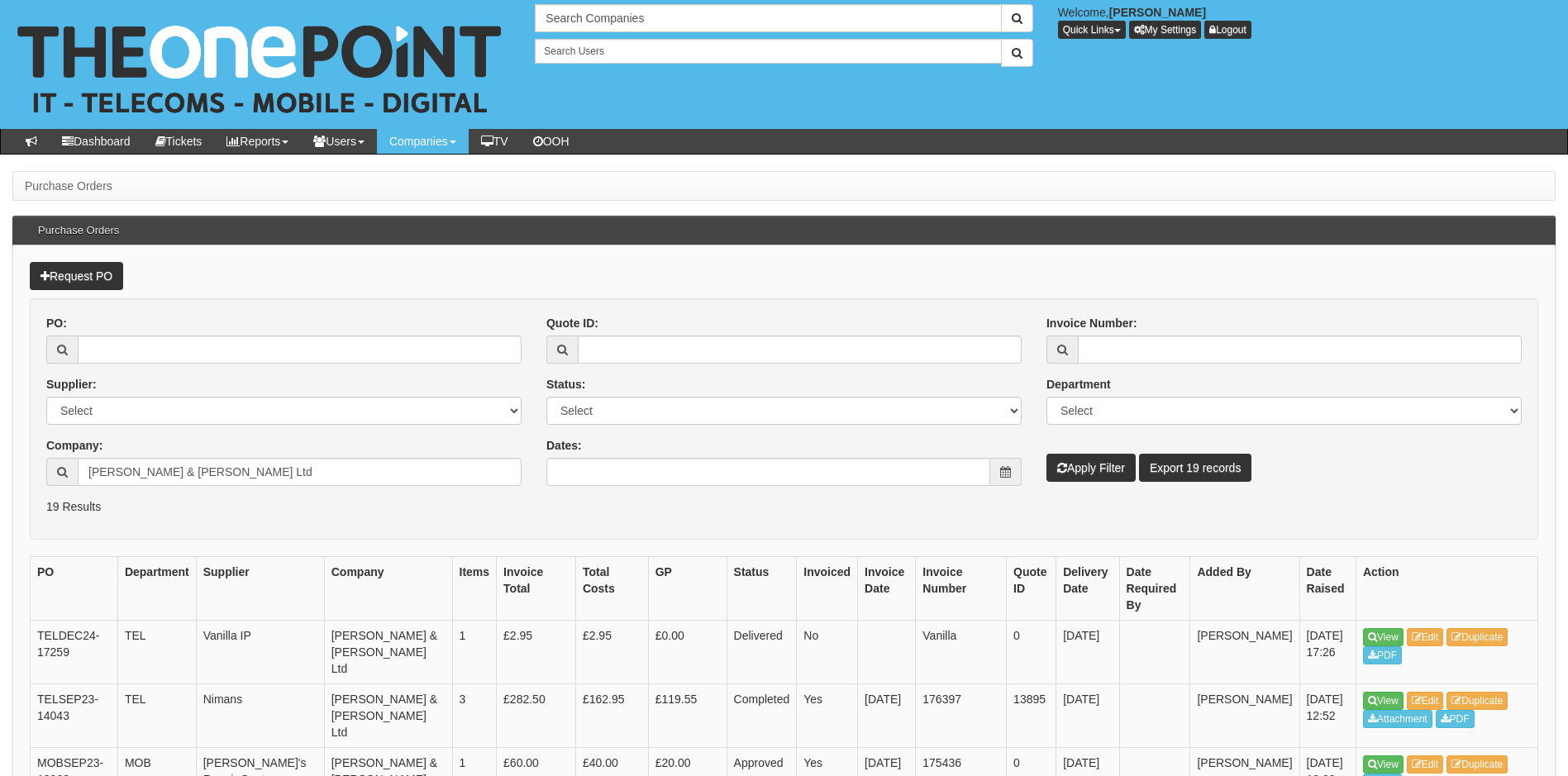 scroll, scrollTop: 902, scrollLeft: 0, axis: vertical 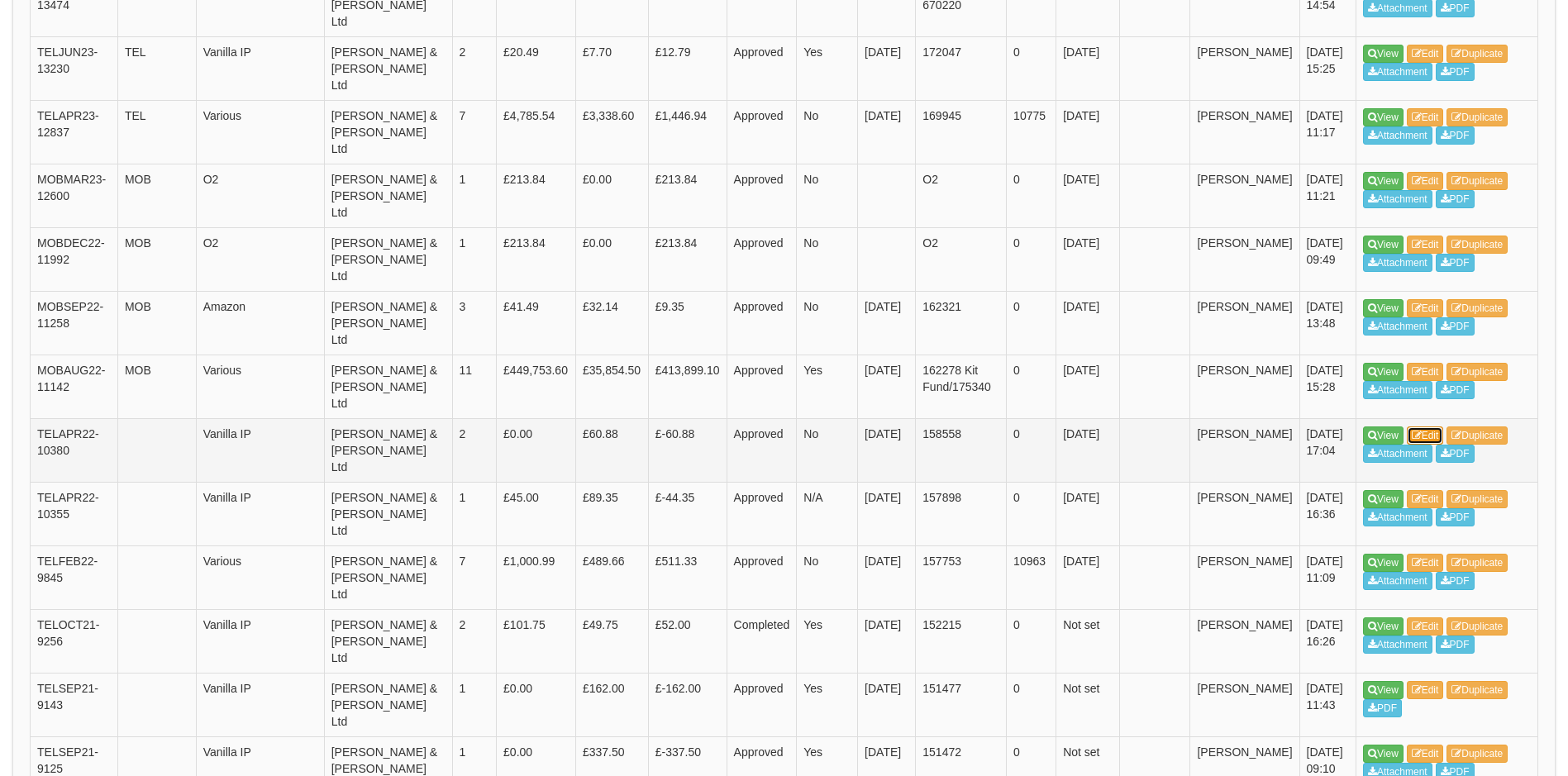 click at bounding box center [1417, 436] 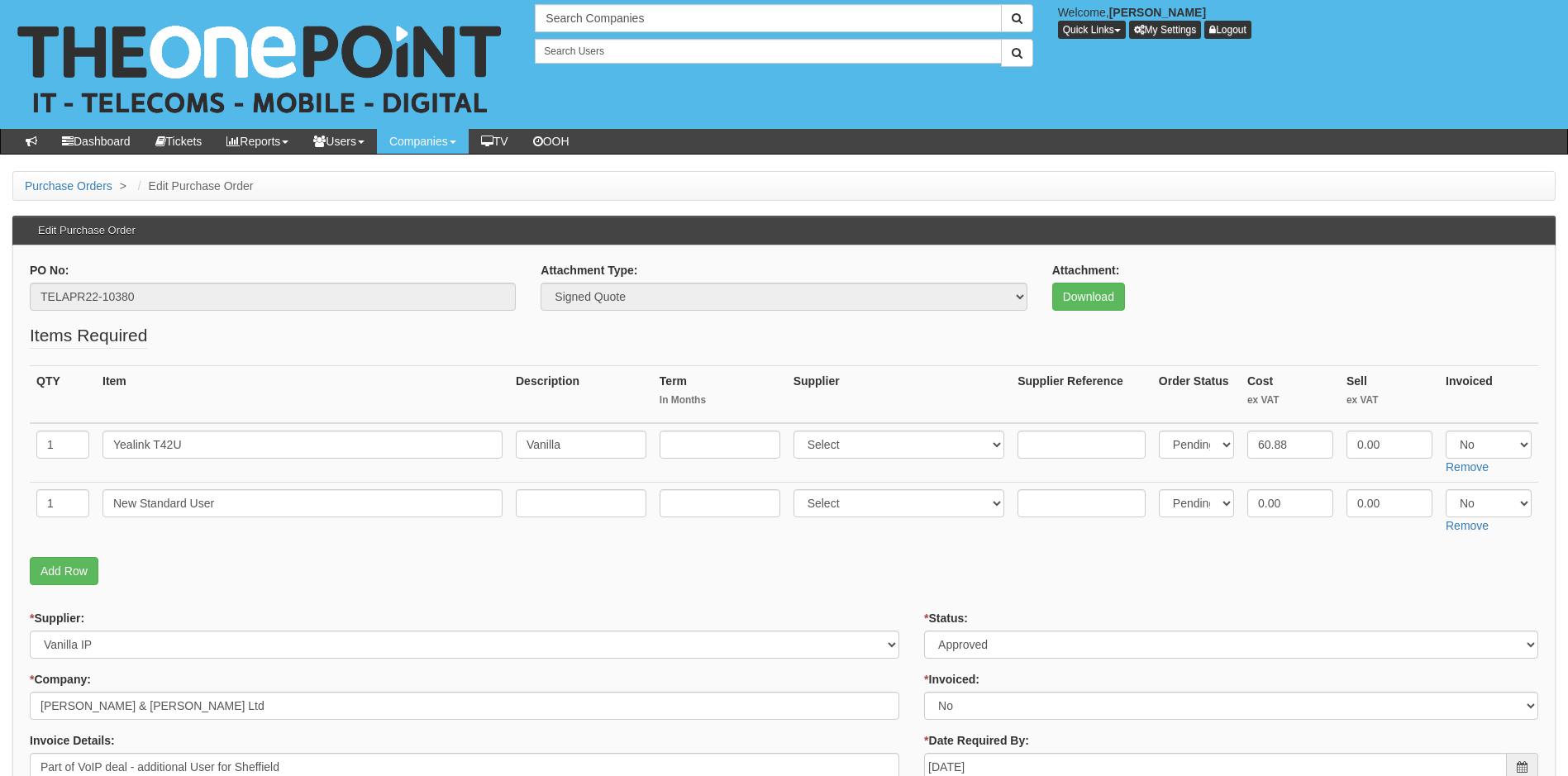 scroll, scrollTop: 0, scrollLeft: 0, axis: both 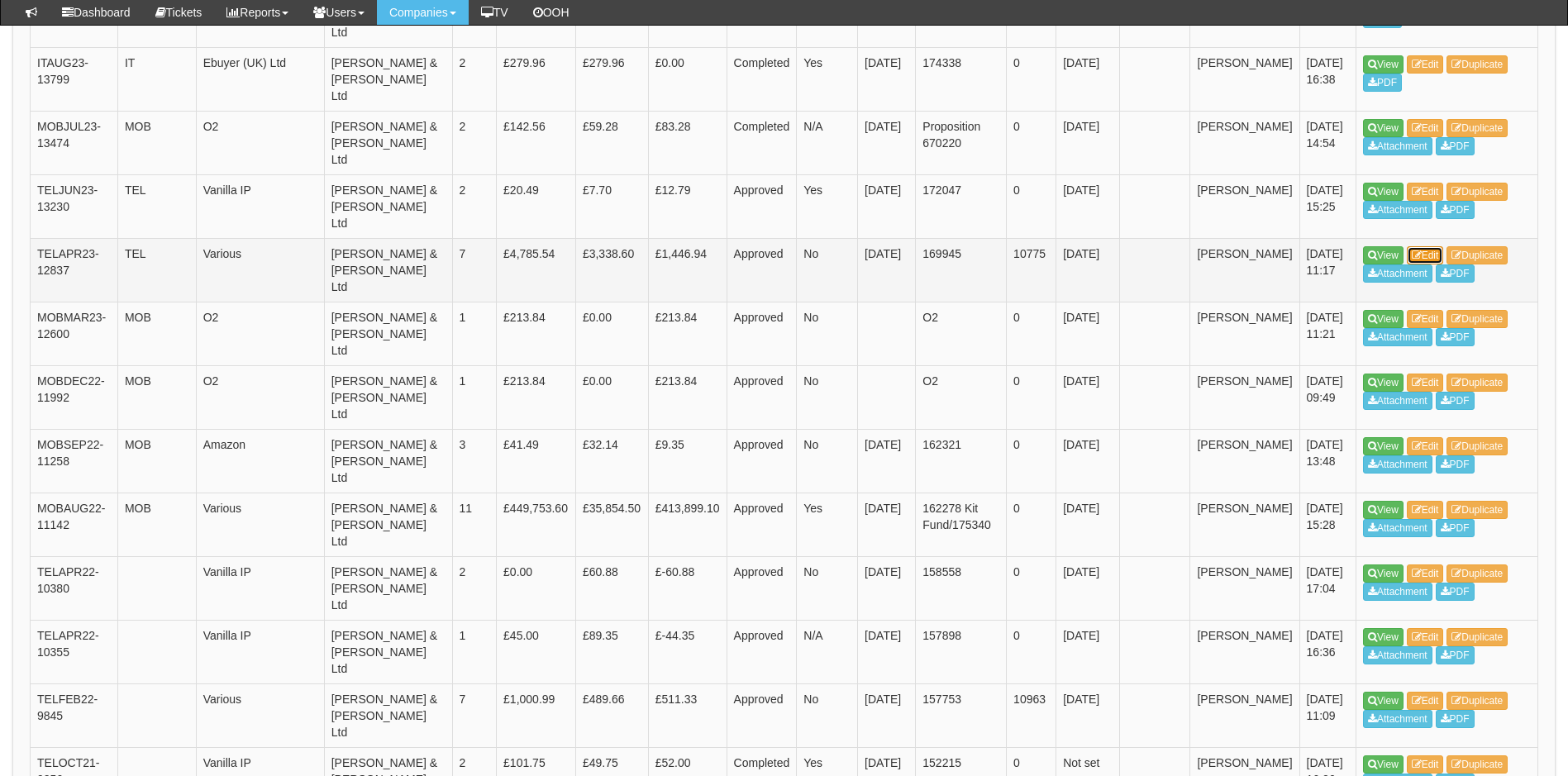 click at bounding box center (1417, 255) 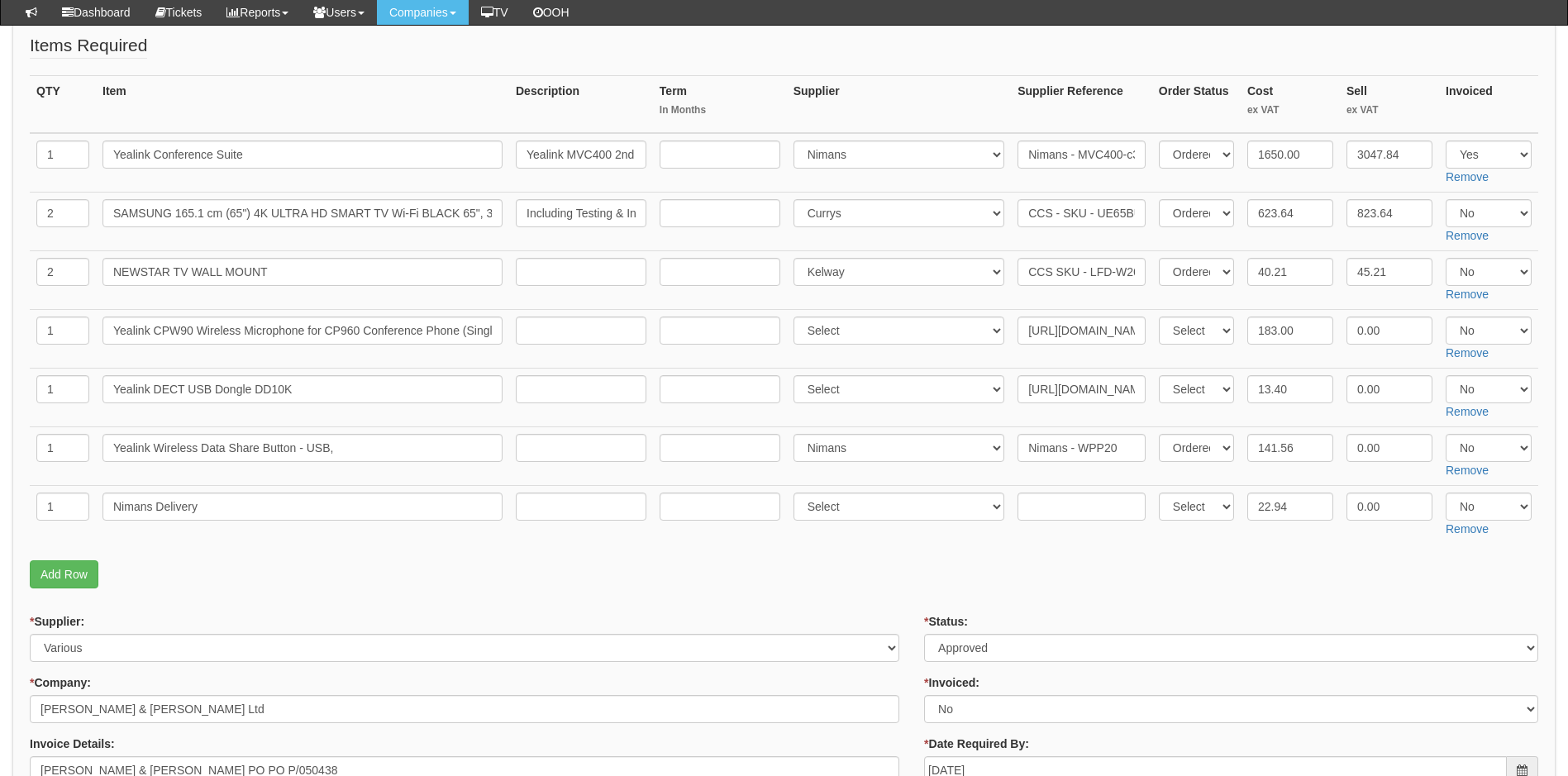 scroll, scrollTop: 331, scrollLeft: 0, axis: vertical 